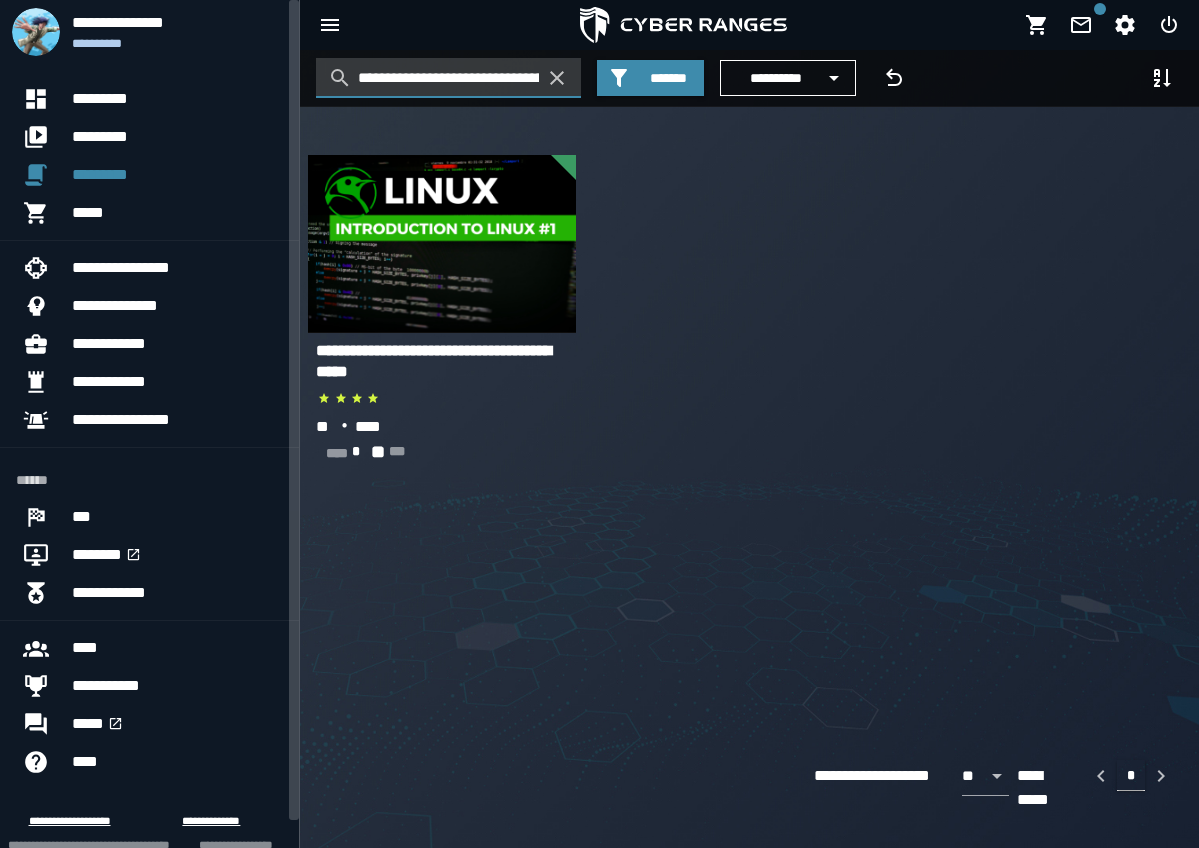 scroll, scrollTop: 0, scrollLeft: 0, axis: both 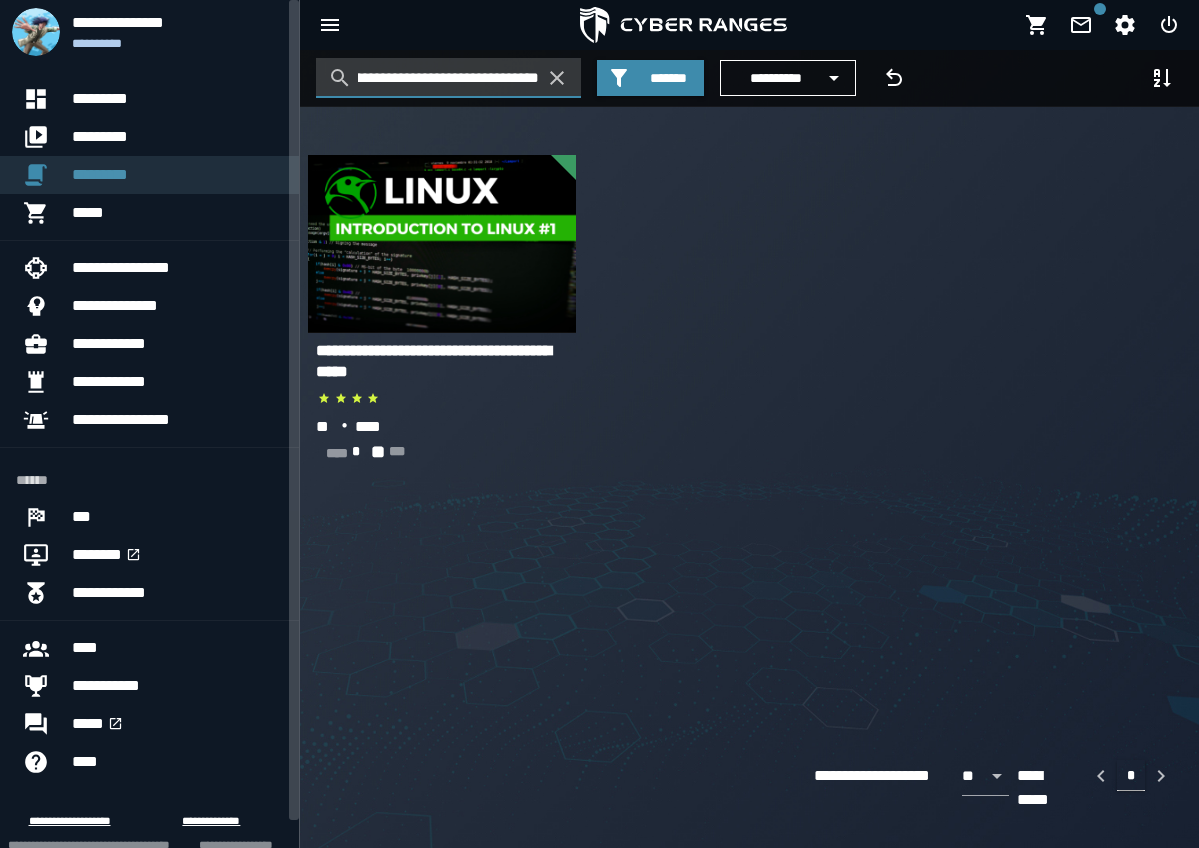 type on "**********" 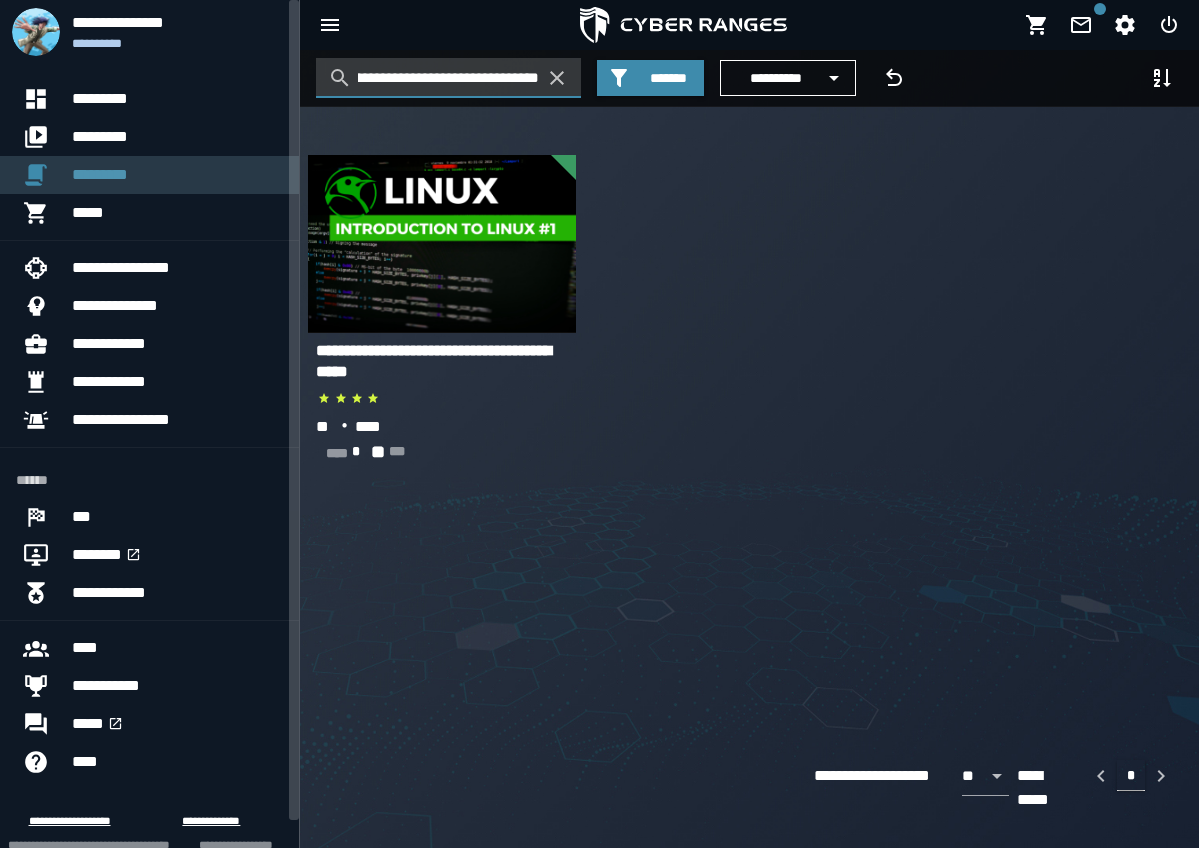 click on "*********" at bounding box center (177, 175) 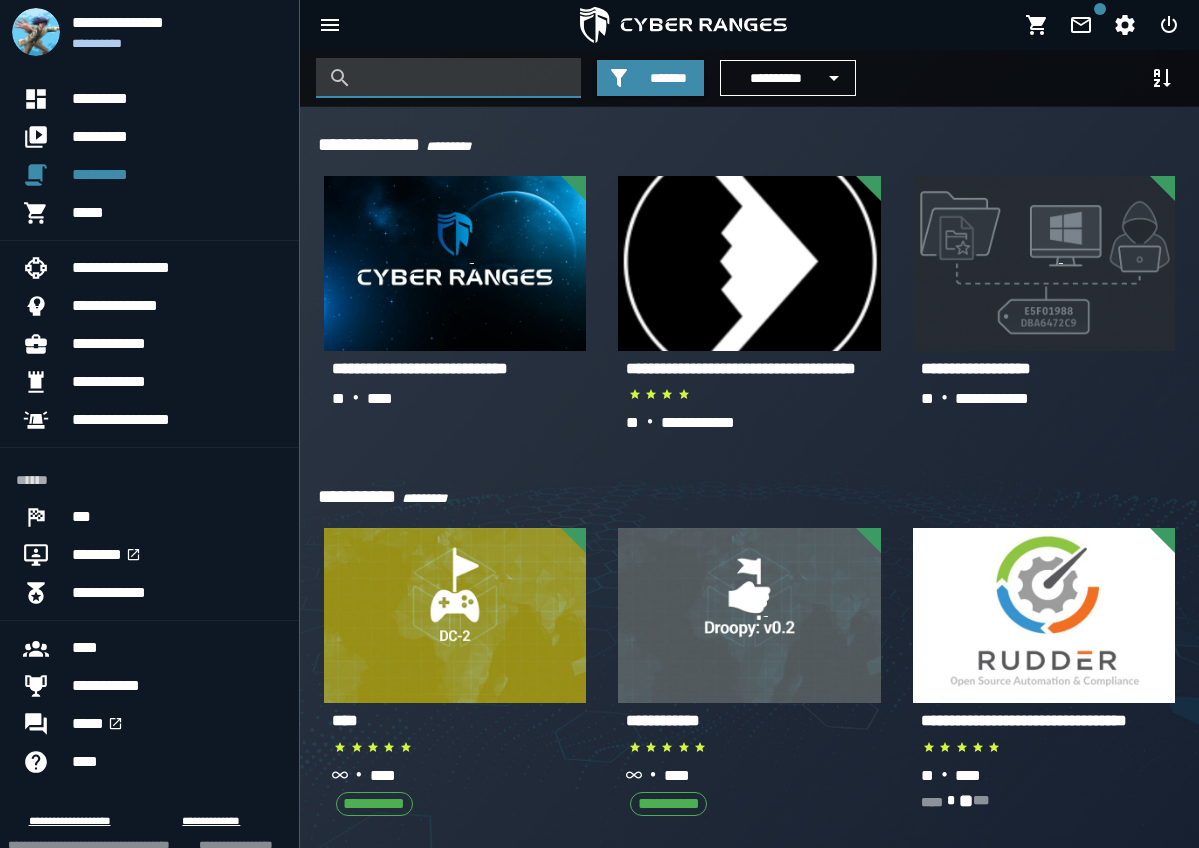 click at bounding box center [448, 78] 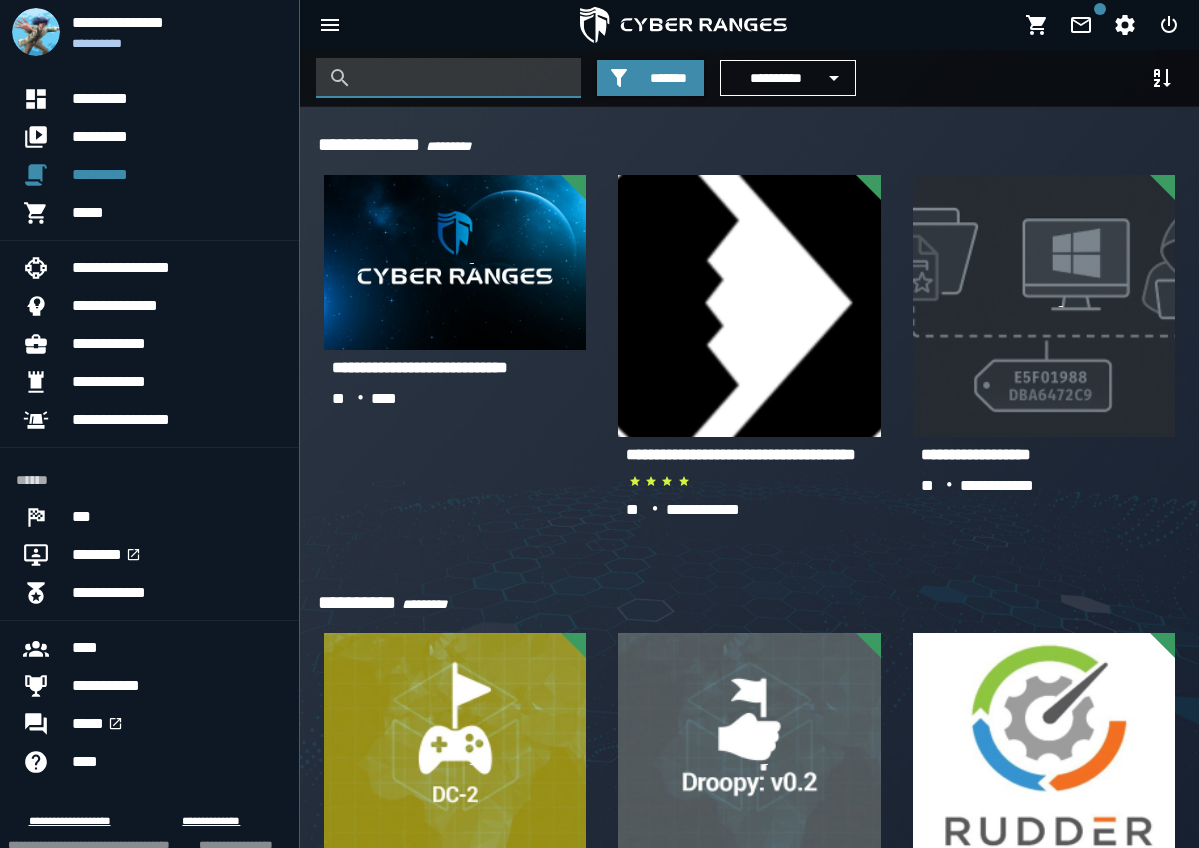 paste 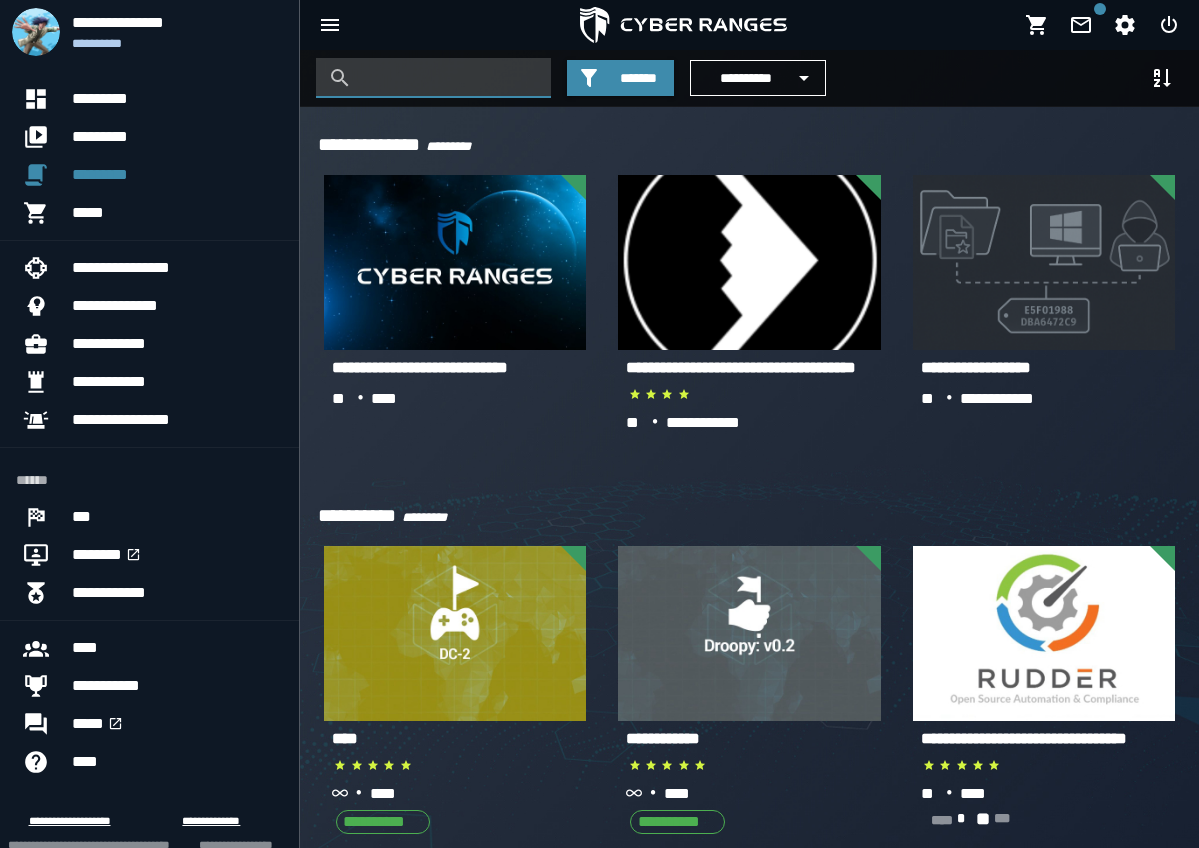 type on "**********" 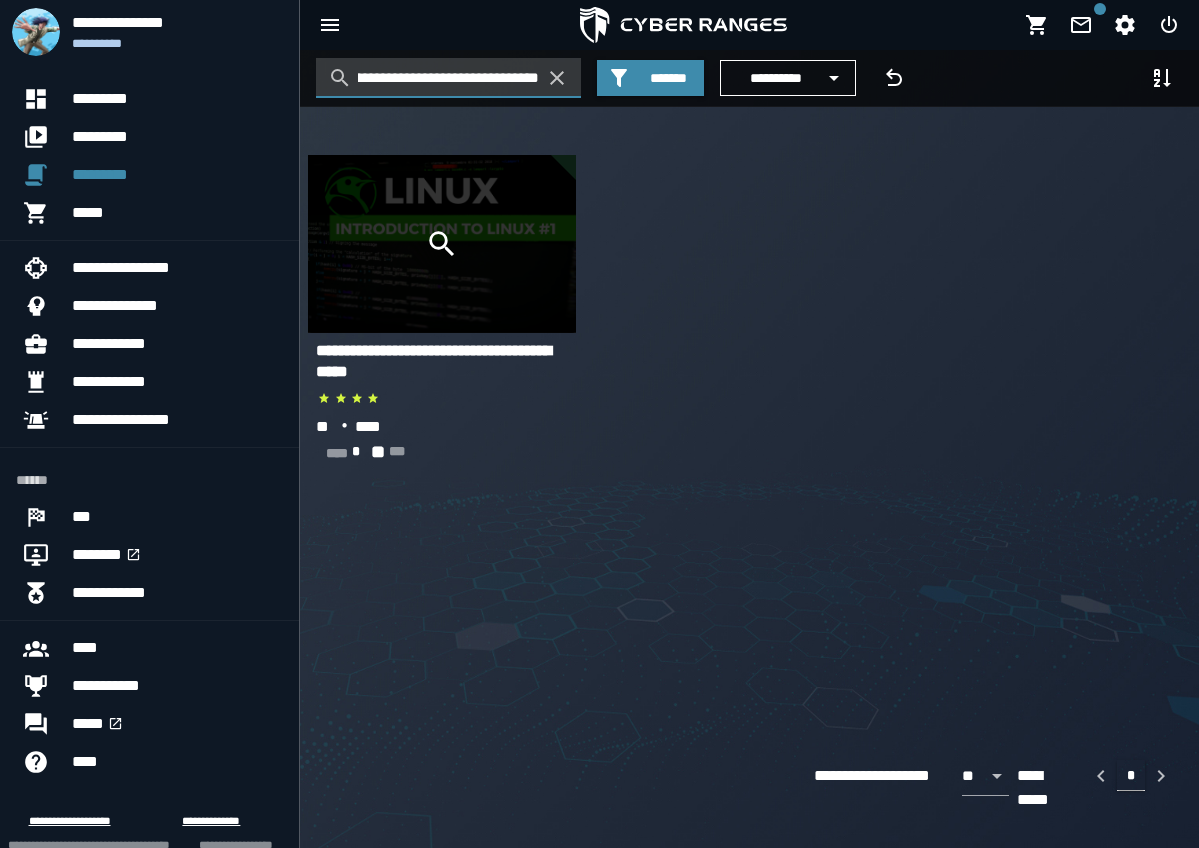click at bounding box center [442, 244] 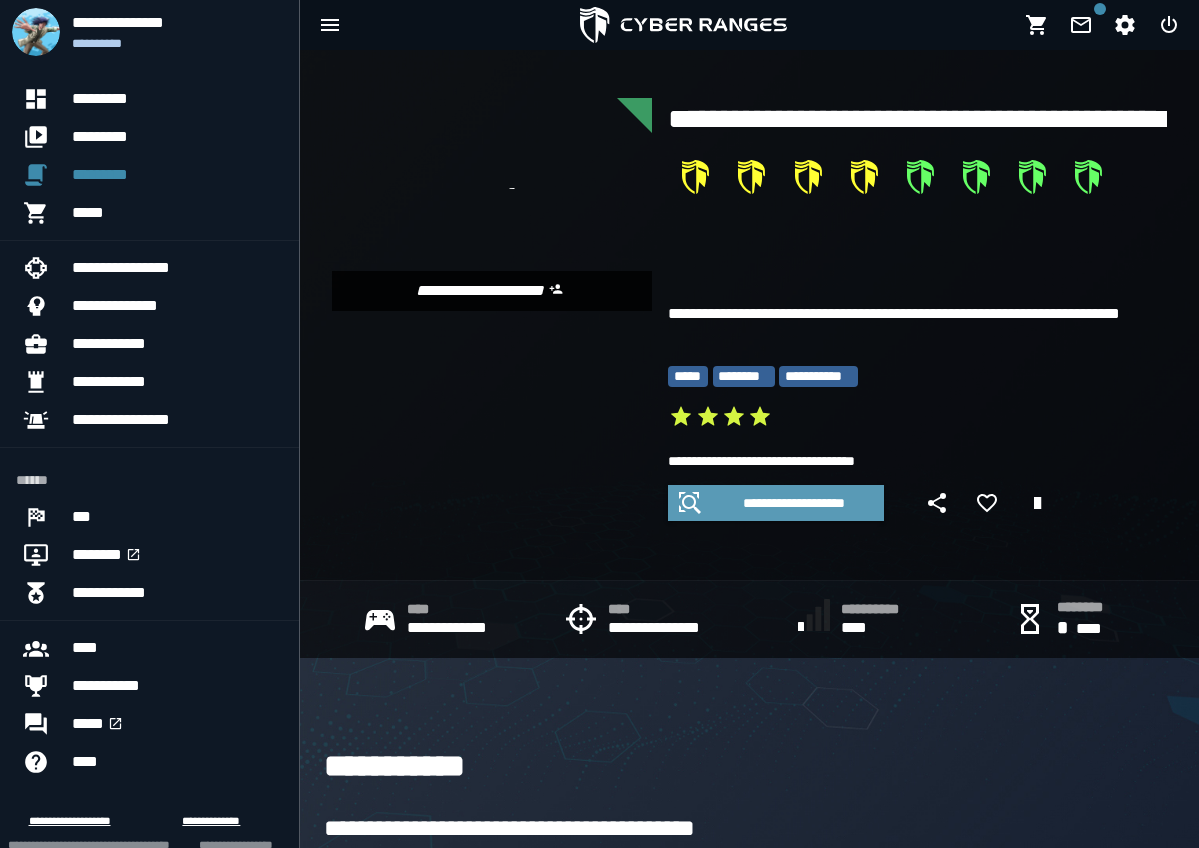click on "**********" at bounding box center (794, 503) 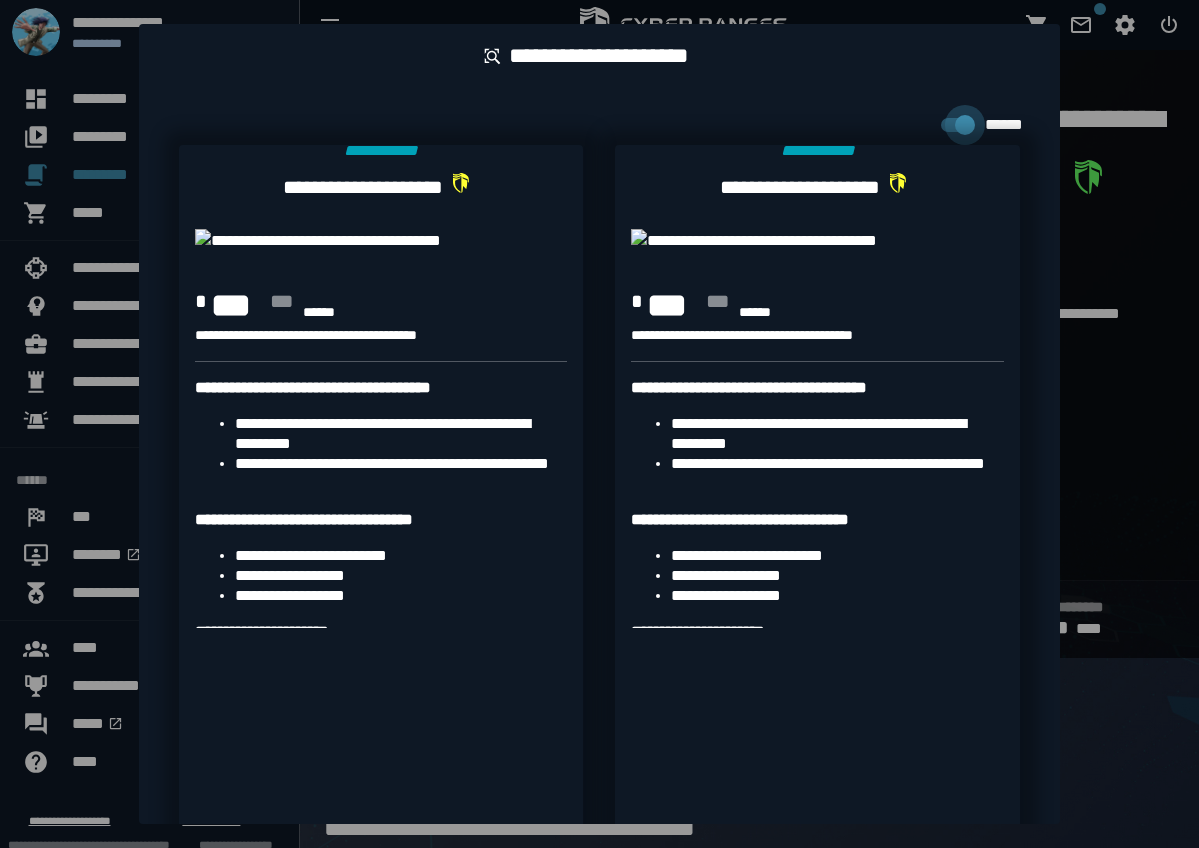 click at bounding box center (599, 424) 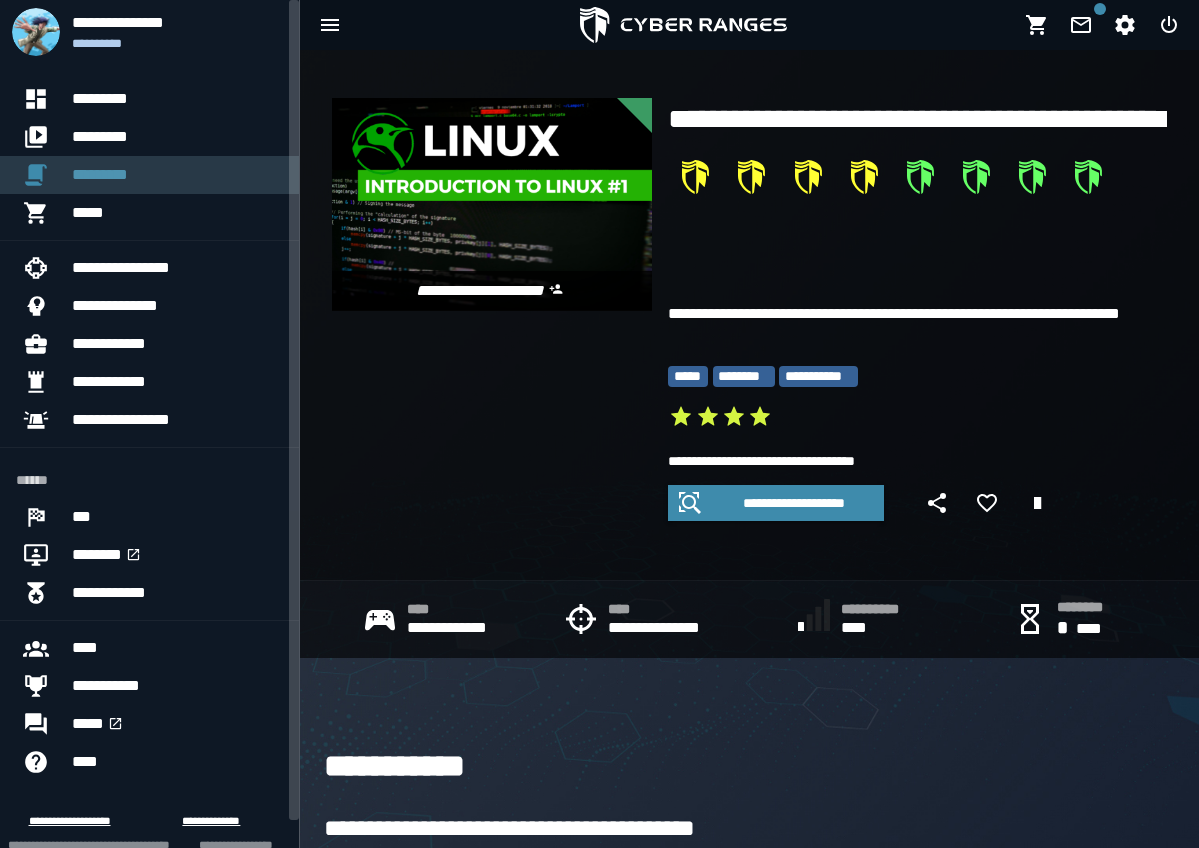 click on "*********" at bounding box center (177, 175) 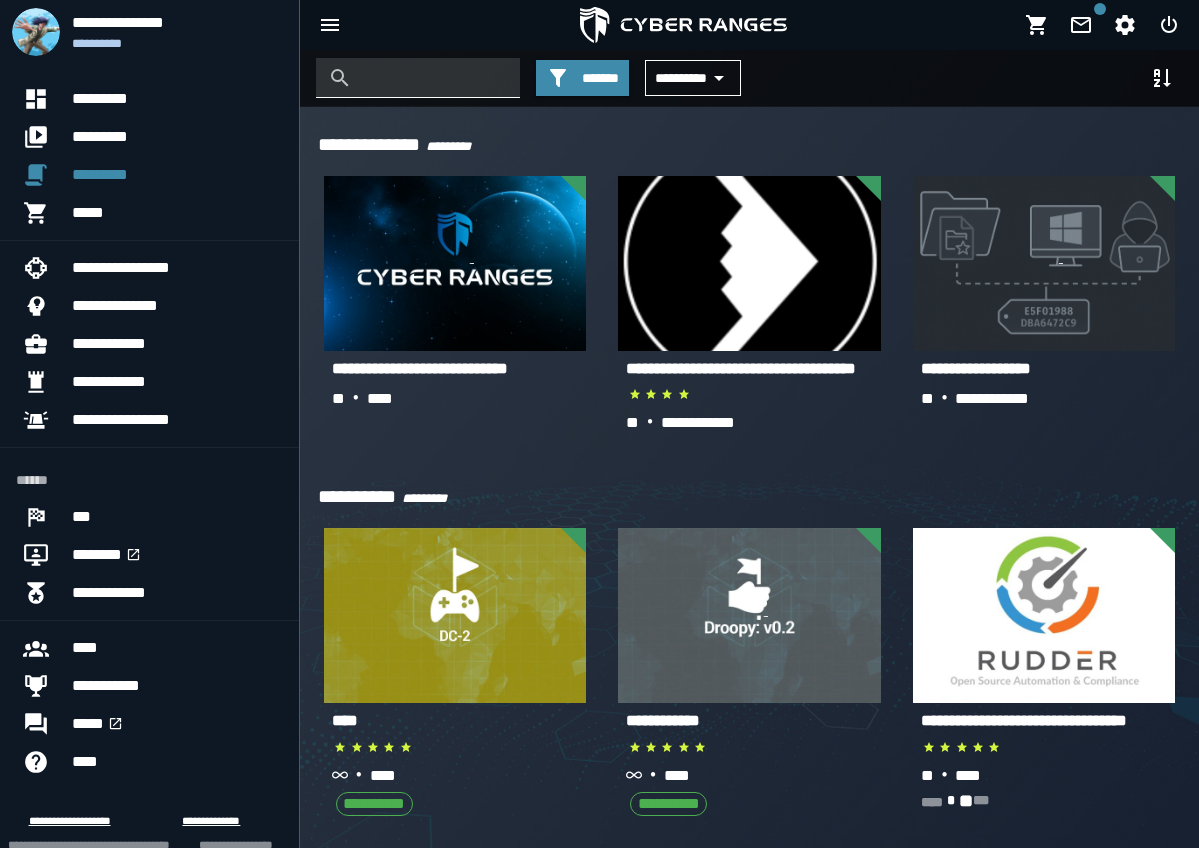 click at bounding box center (433, 78) 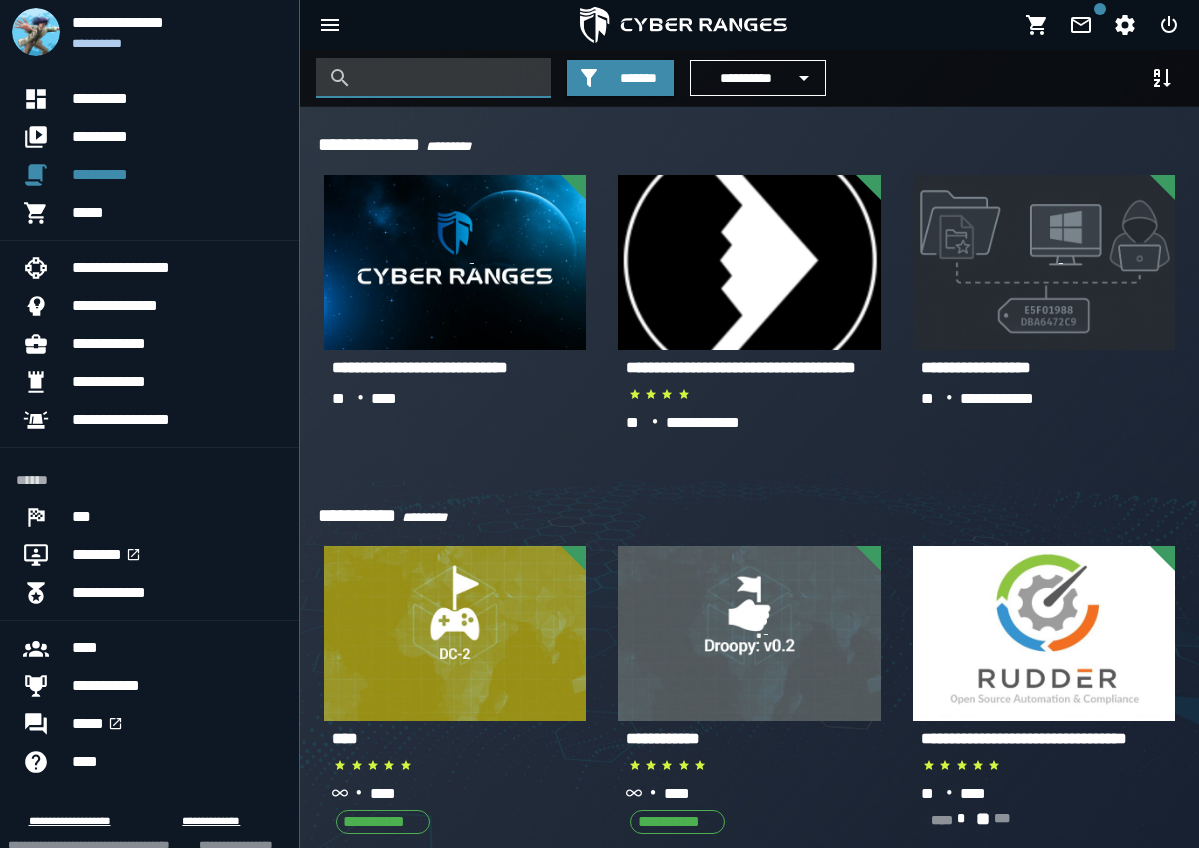 paste on "**********" 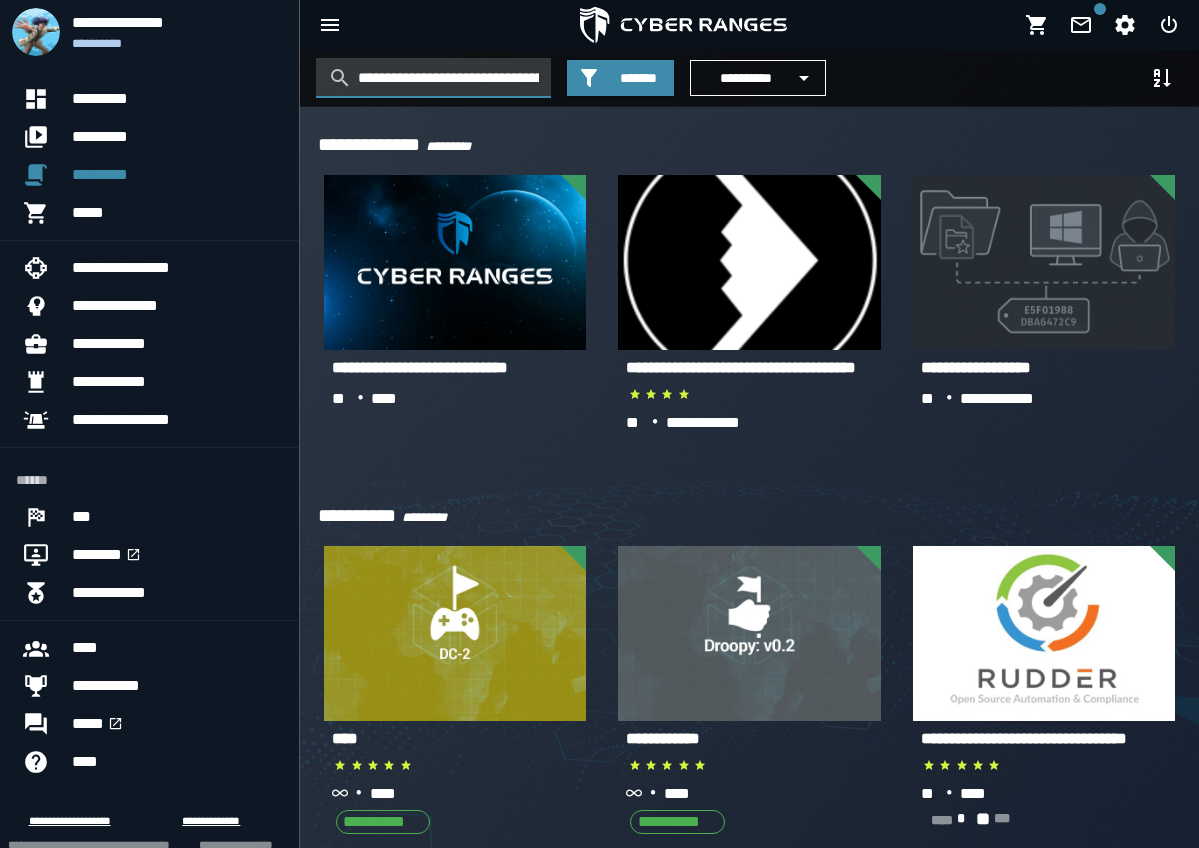 scroll, scrollTop: 0, scrollLeft: 129, axis: horizontal 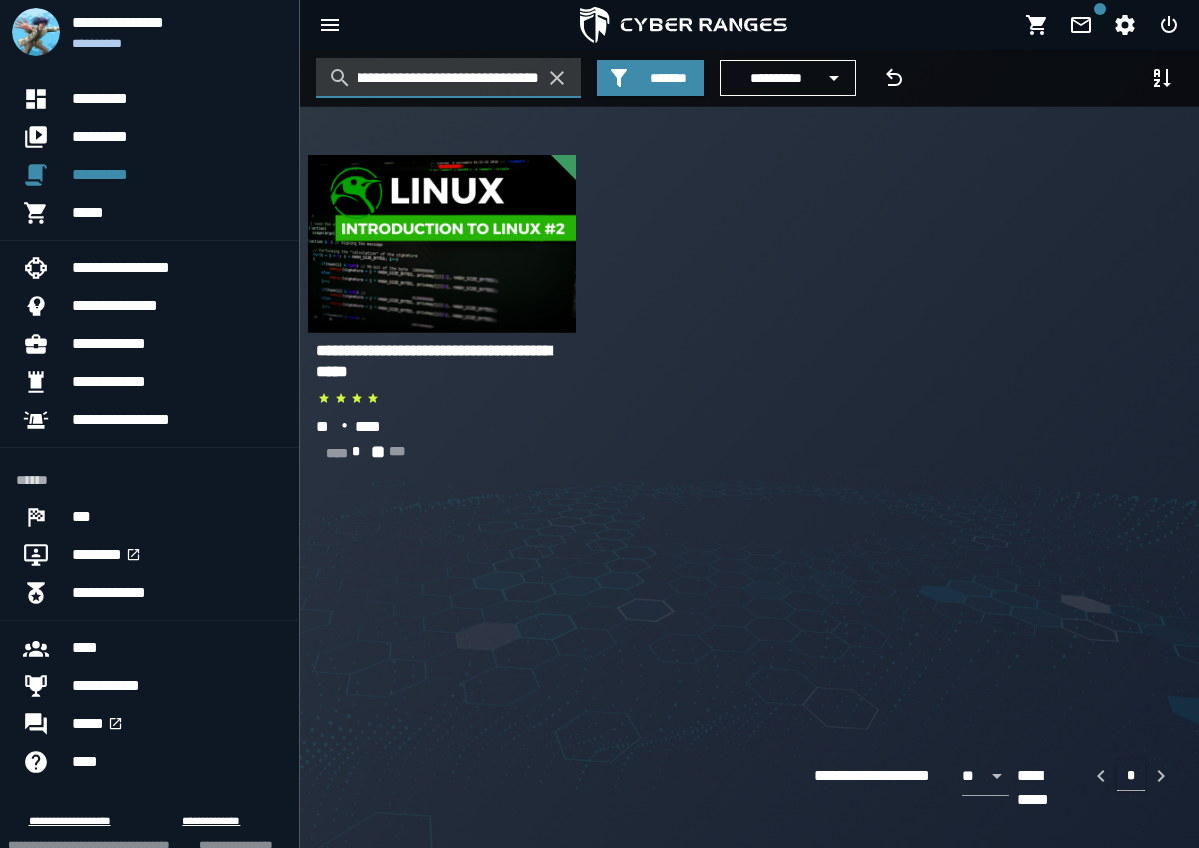 type on "**********" 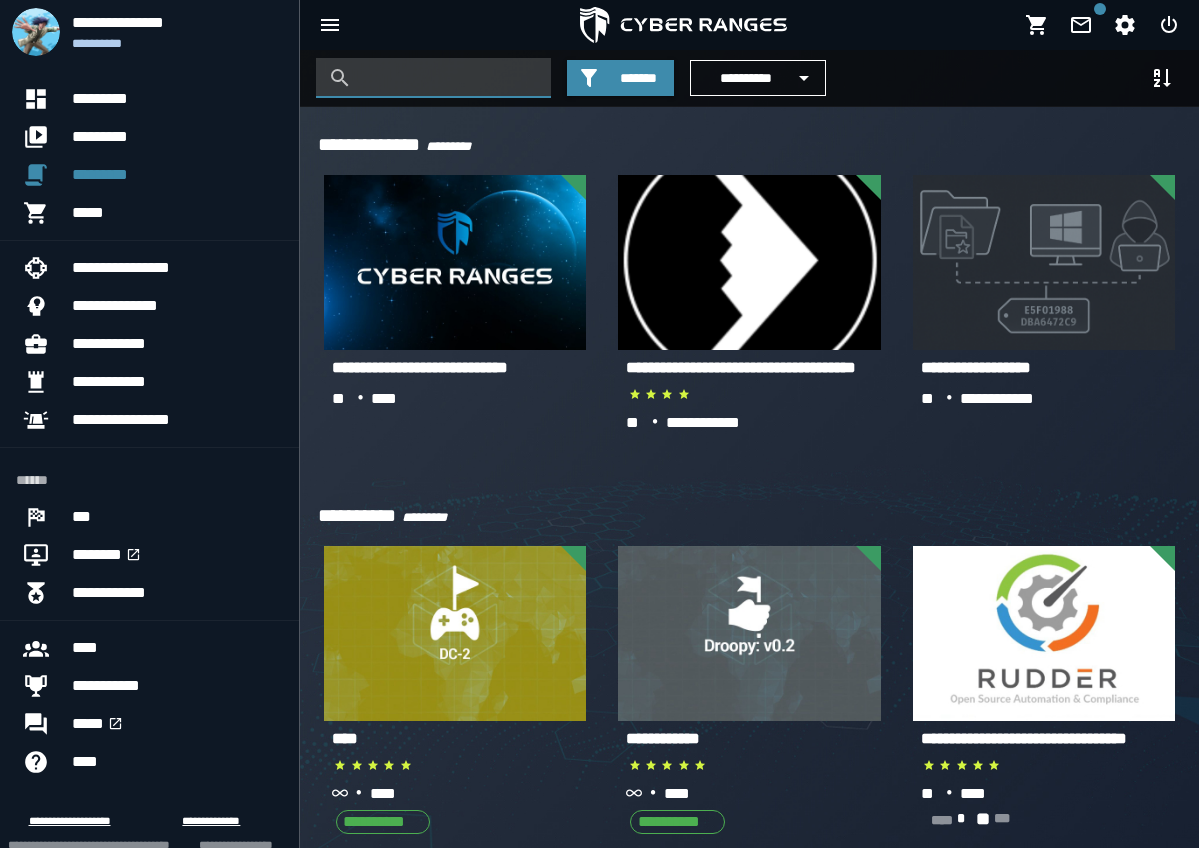 click at bounding box center (448, 78) 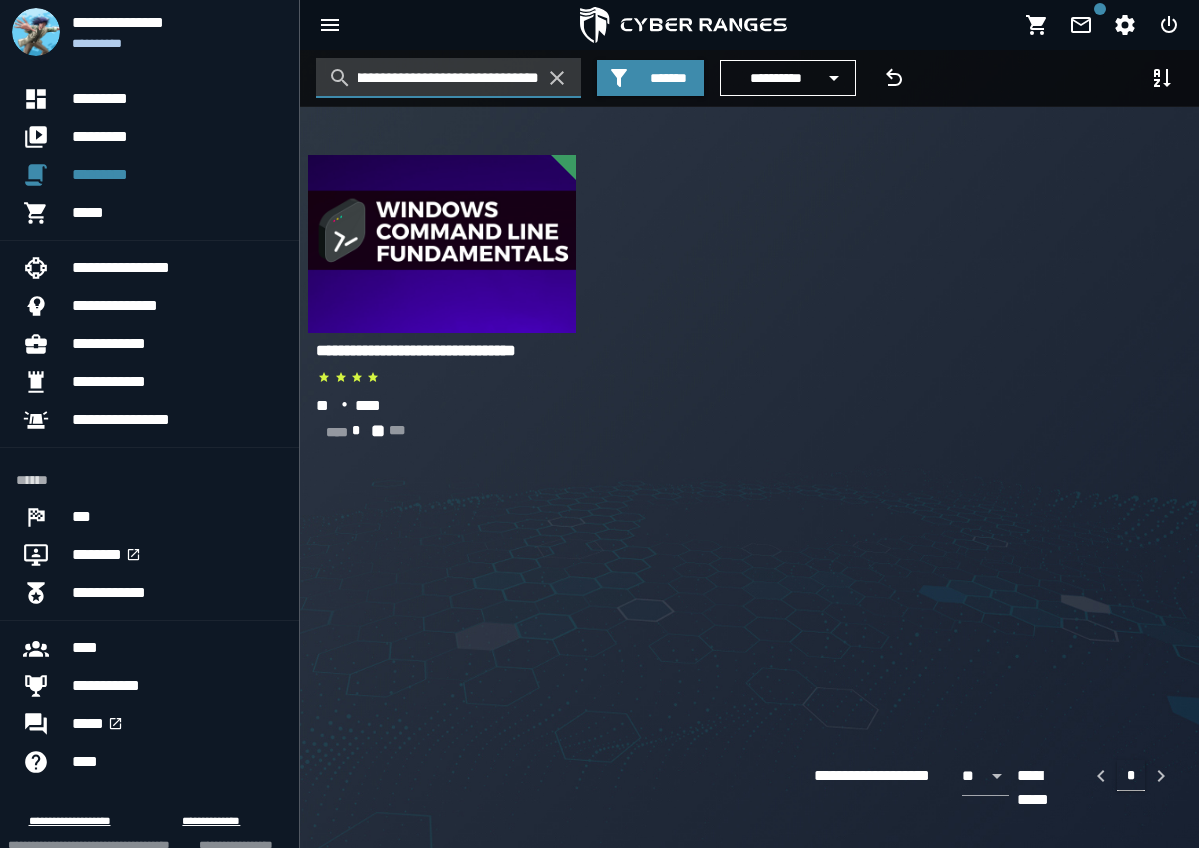 type on "**********" 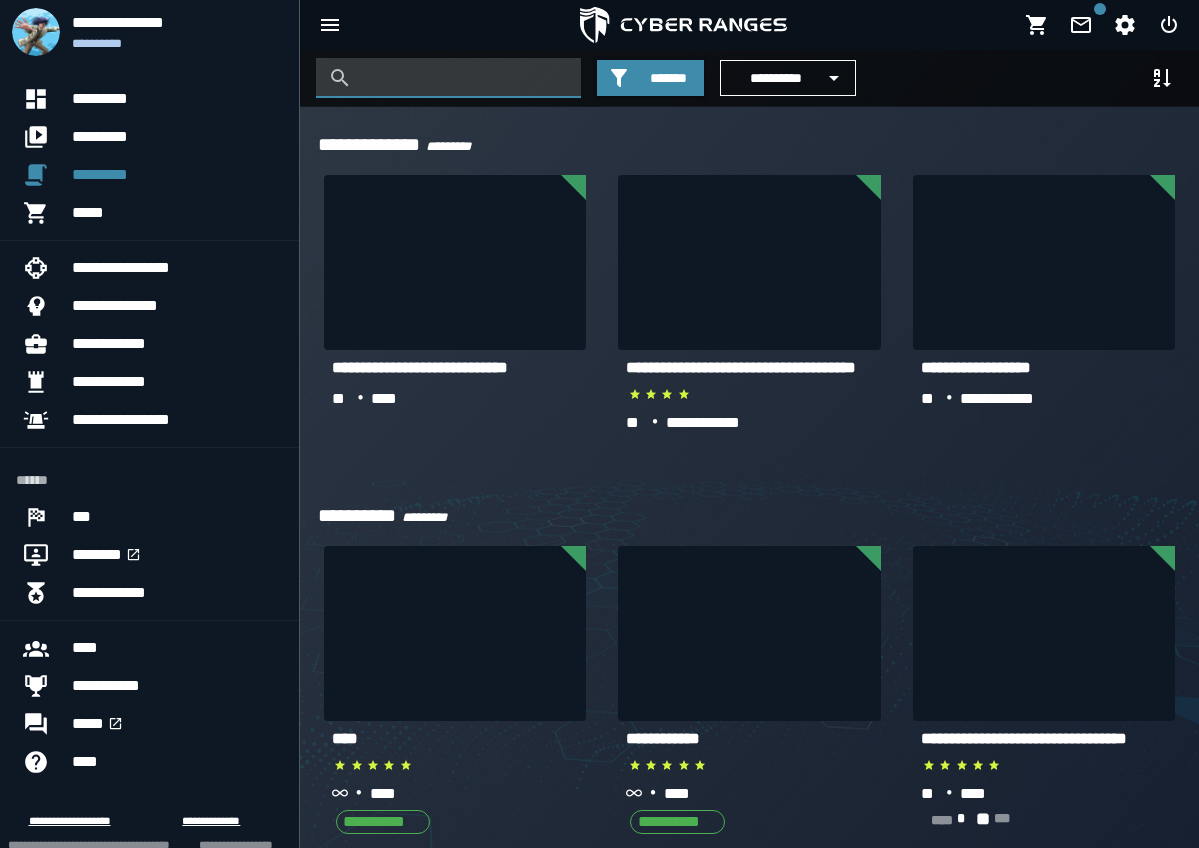 click at bounding box center (448, 78) 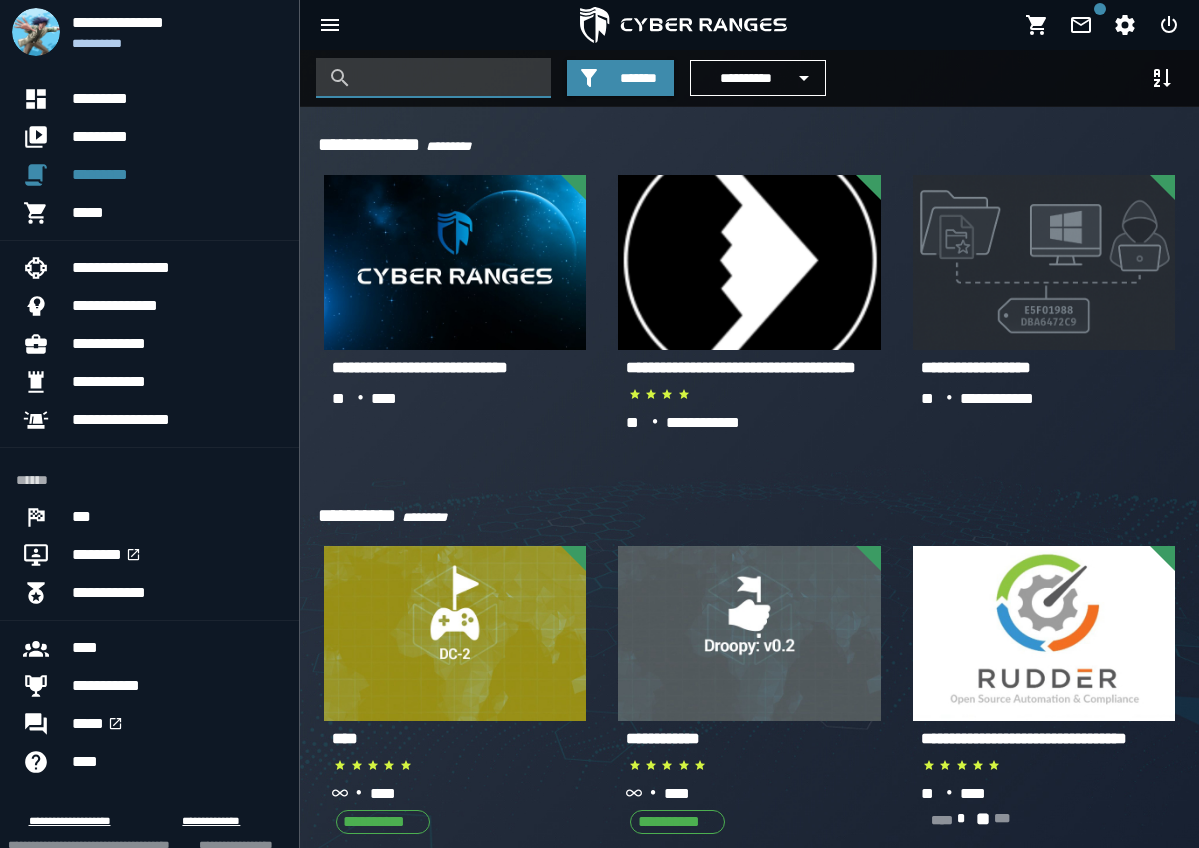 click at bounding box center (448, 78) 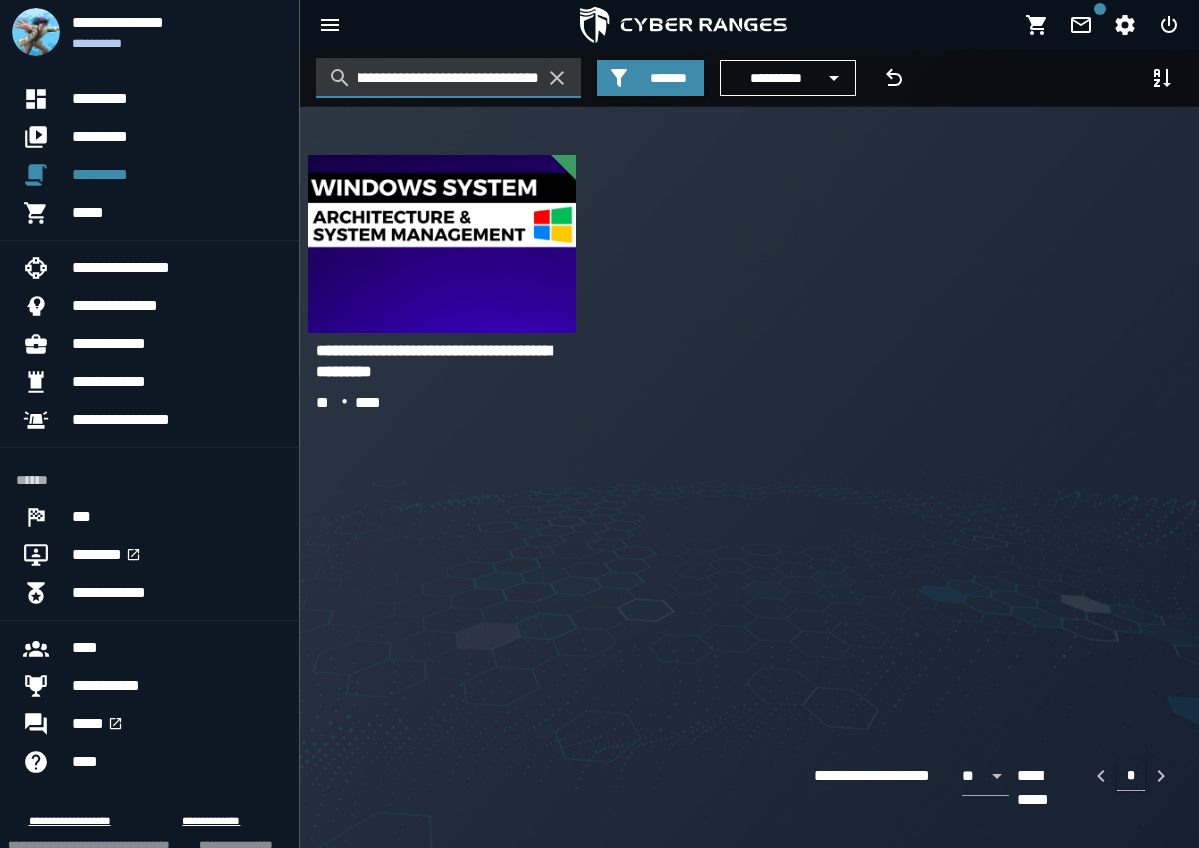 type on "**********" 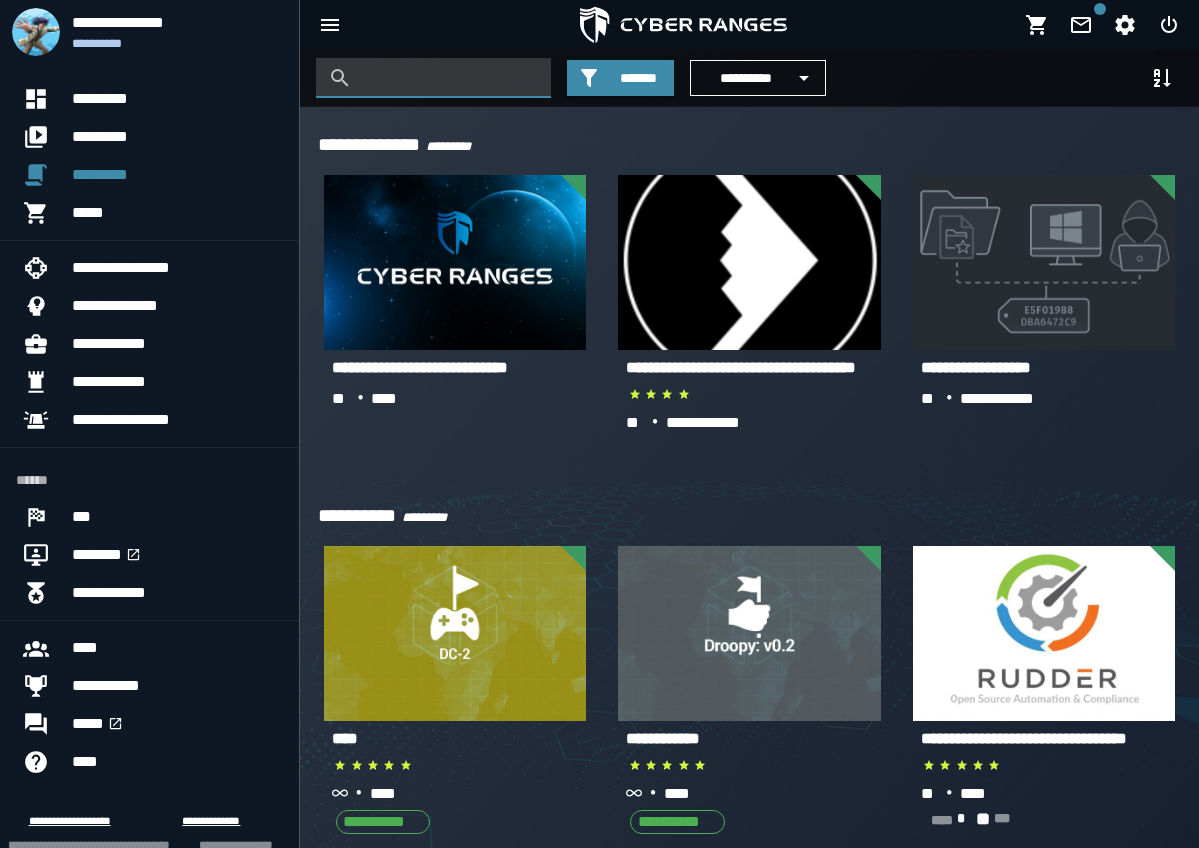 click at bounding box center [448, 78] 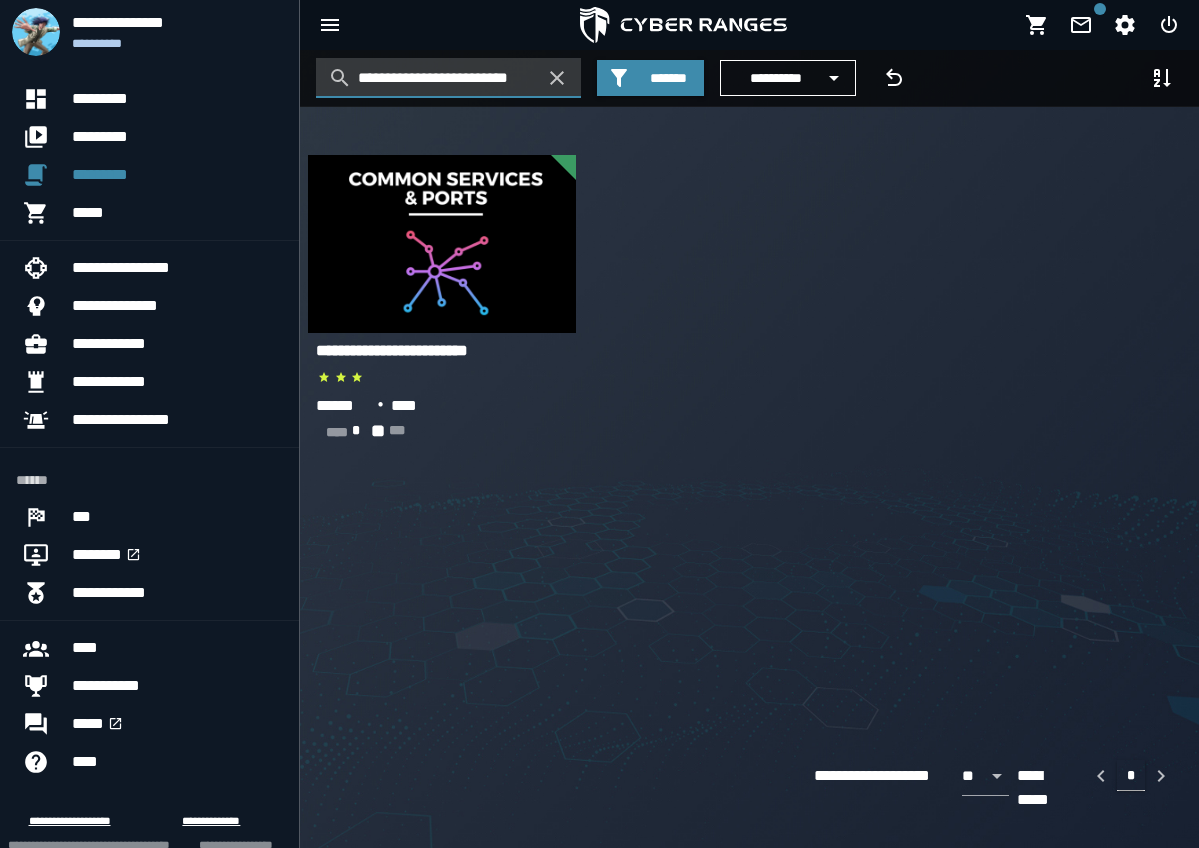 type on "**********" 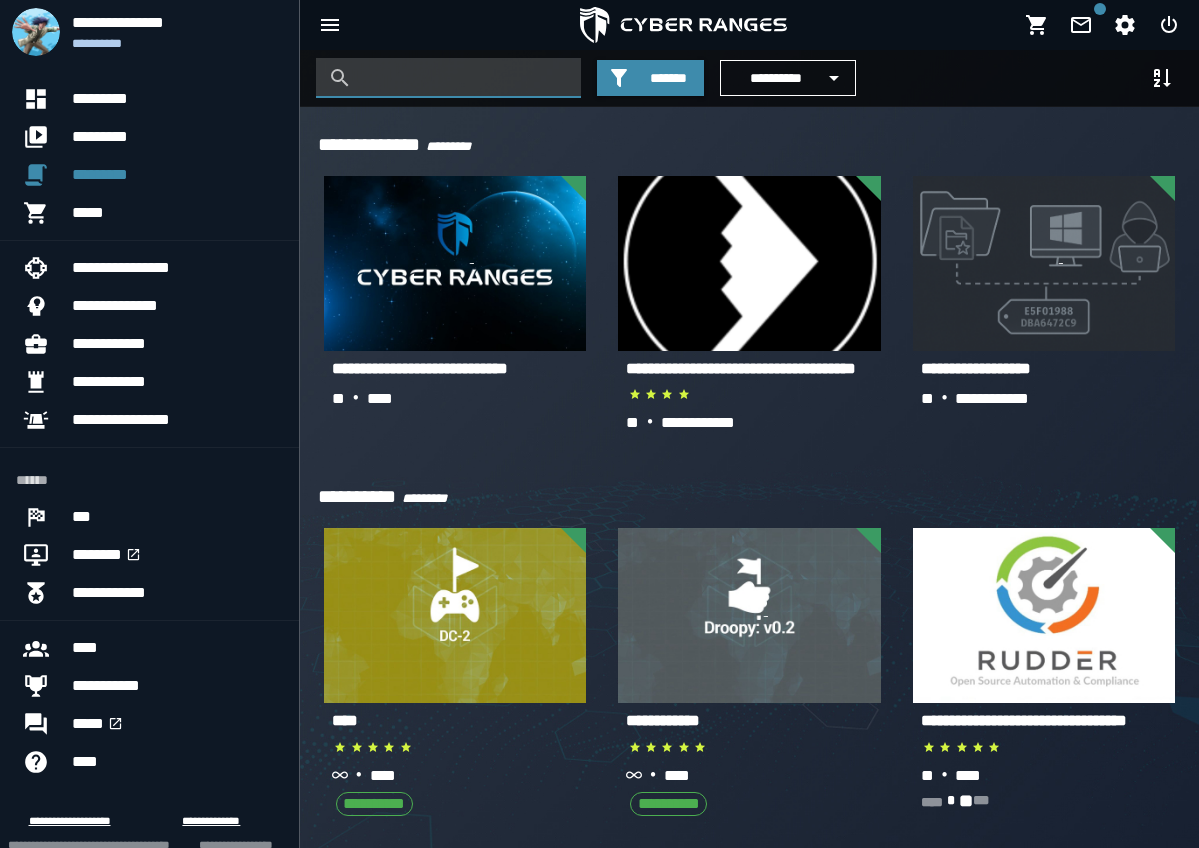 click at bounding box center [448, 78] 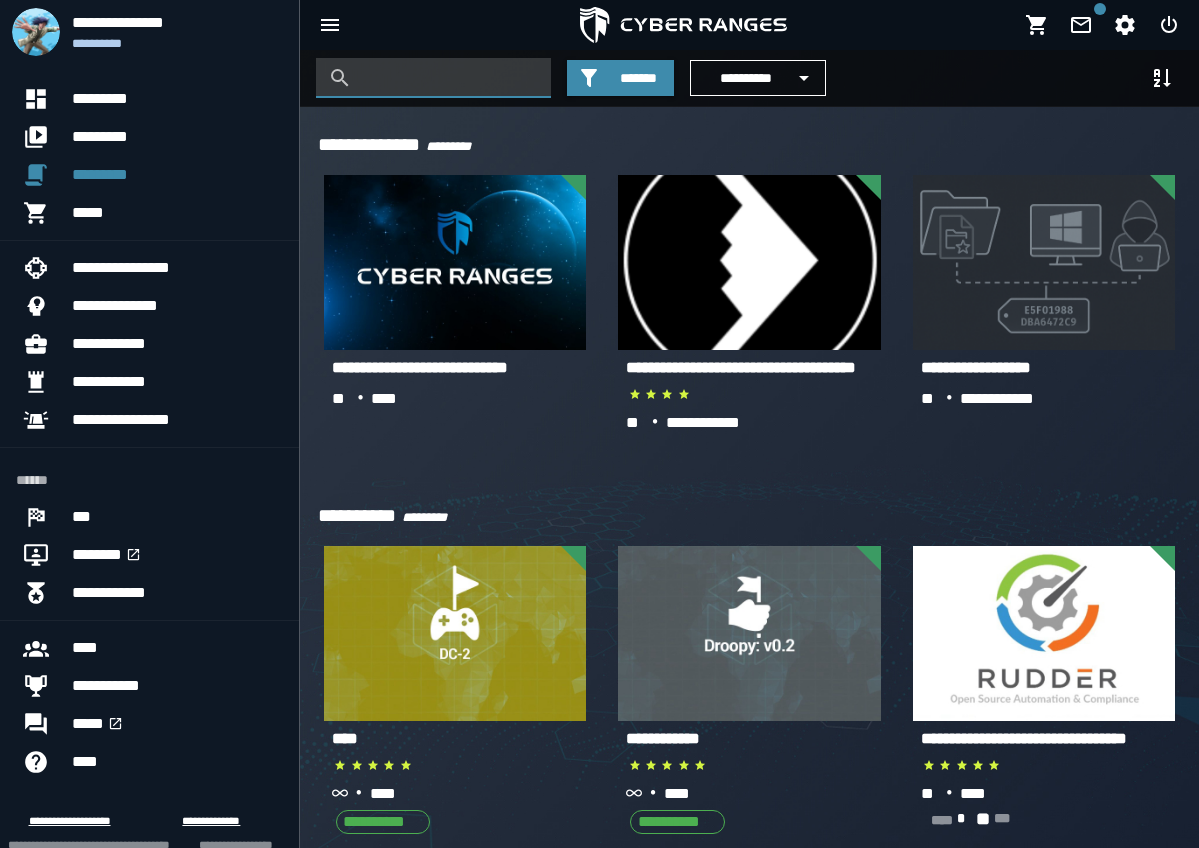 paste on "**********" 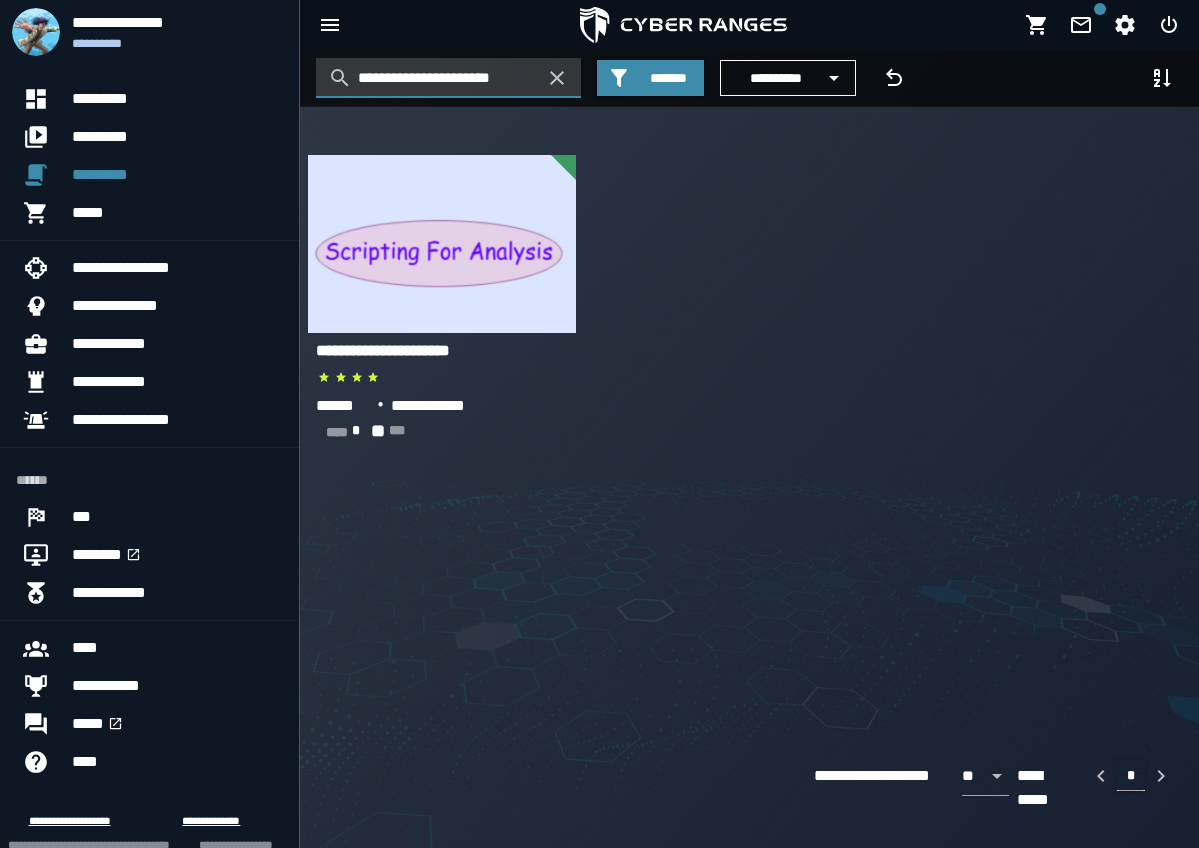 type on "**********" 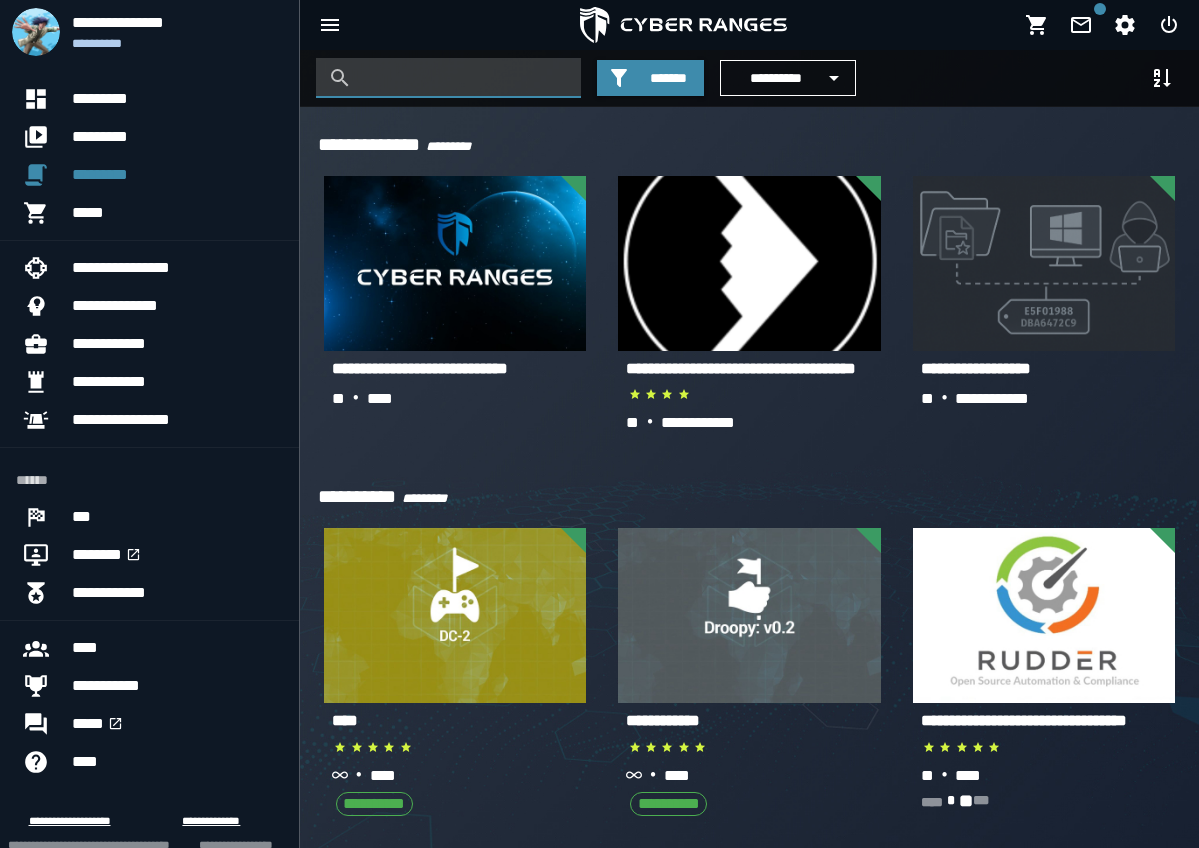 click at bounding box center [448, 78] 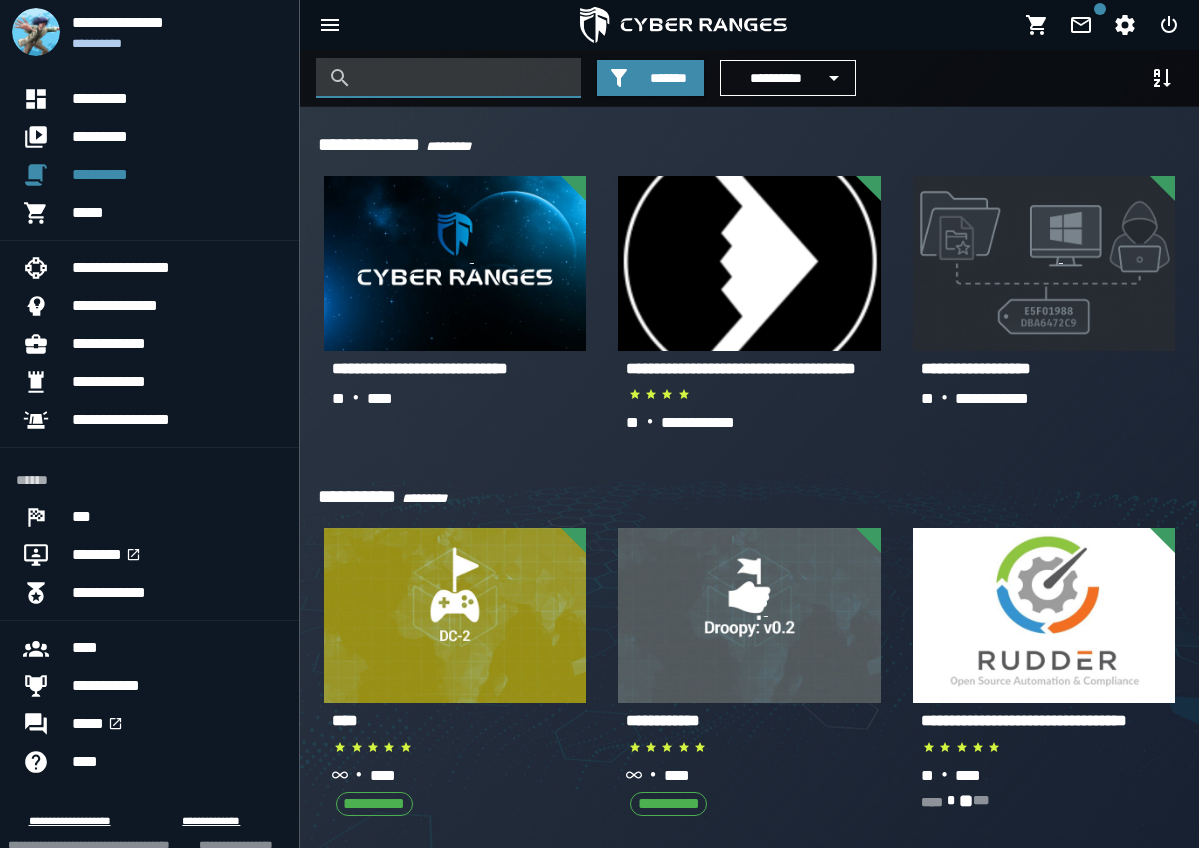 click on "**********" at bounding box center (741, 78) 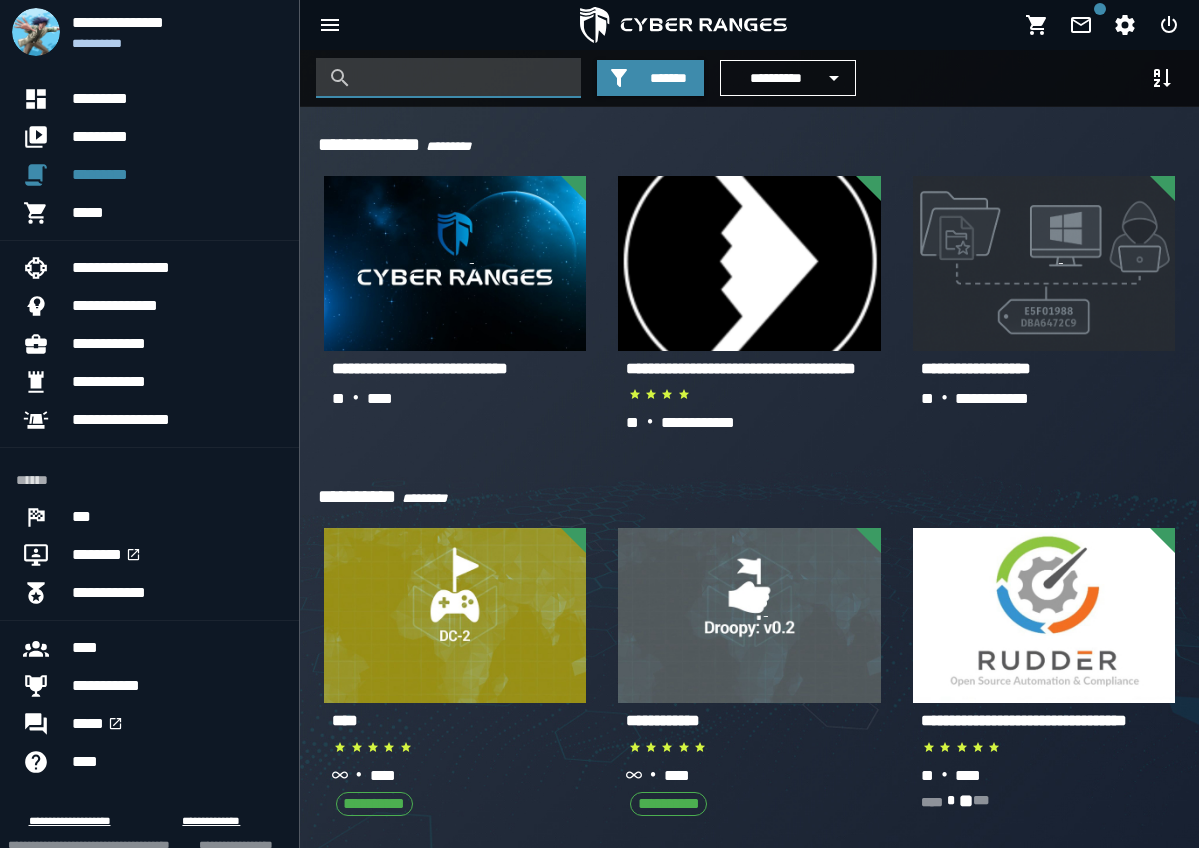click at bounding box center (448, 78) 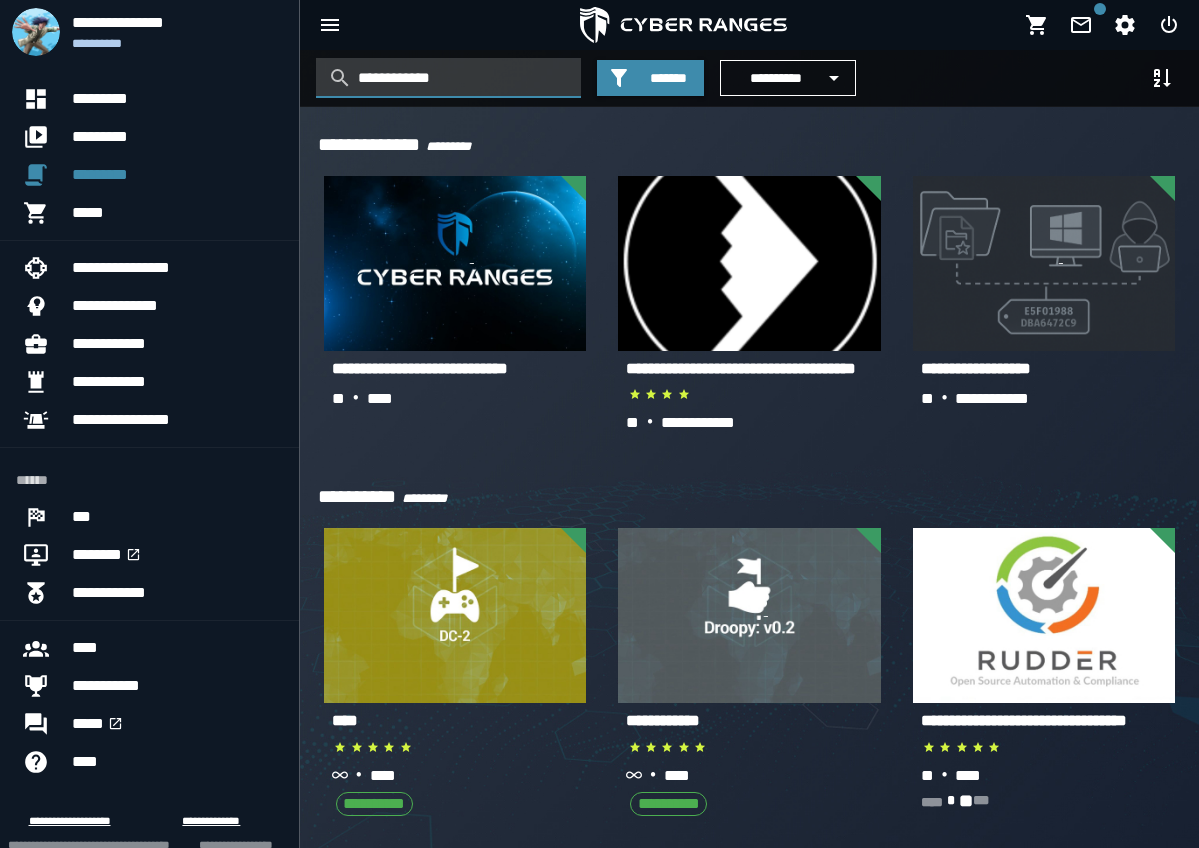 click on "**********" at bounding box center (448, 78) 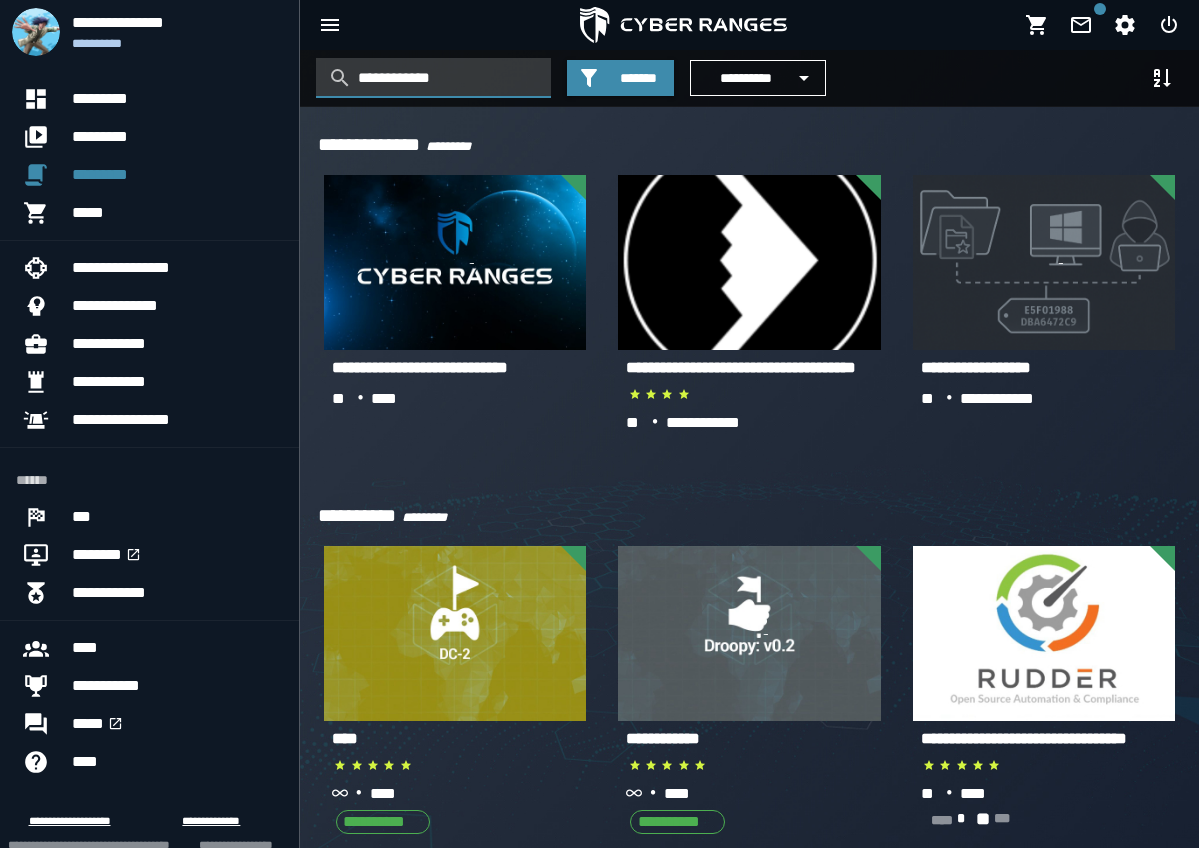 type on "**********" 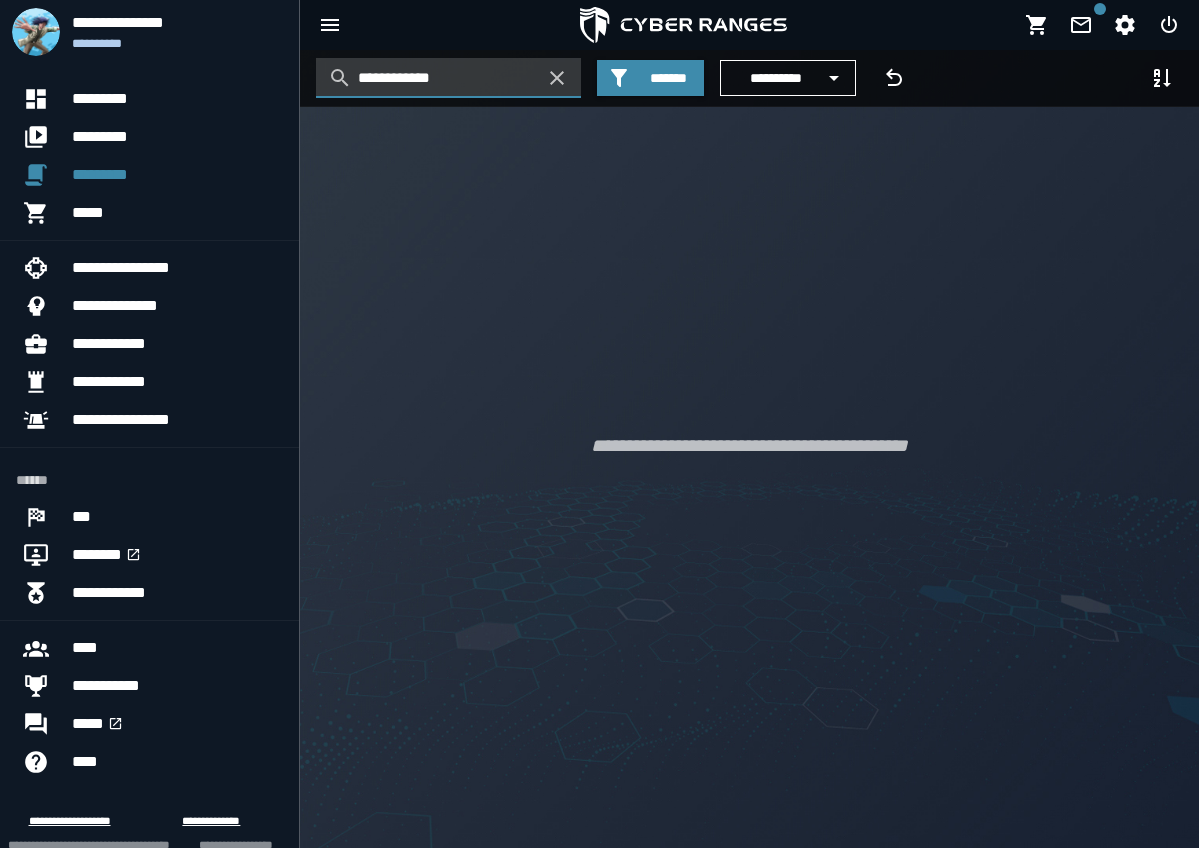 click 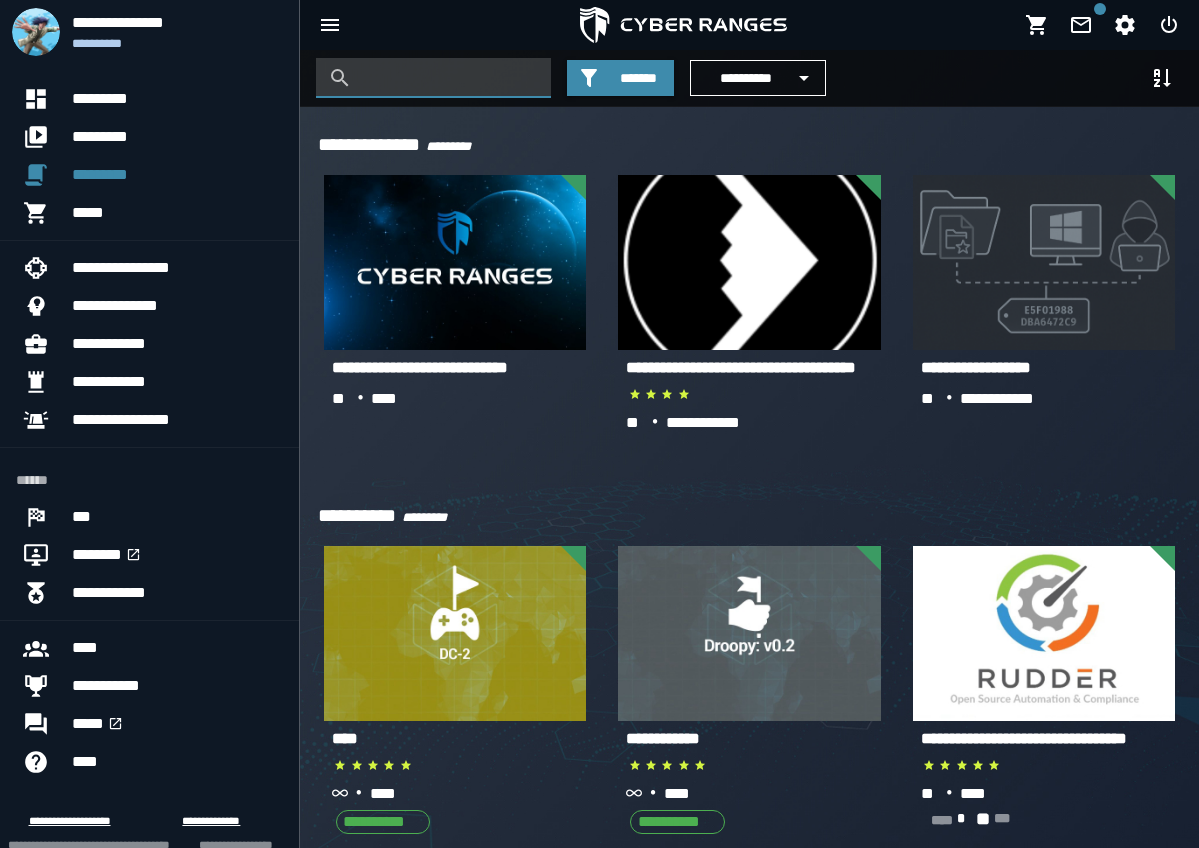 click at bounding box center (448, 78) 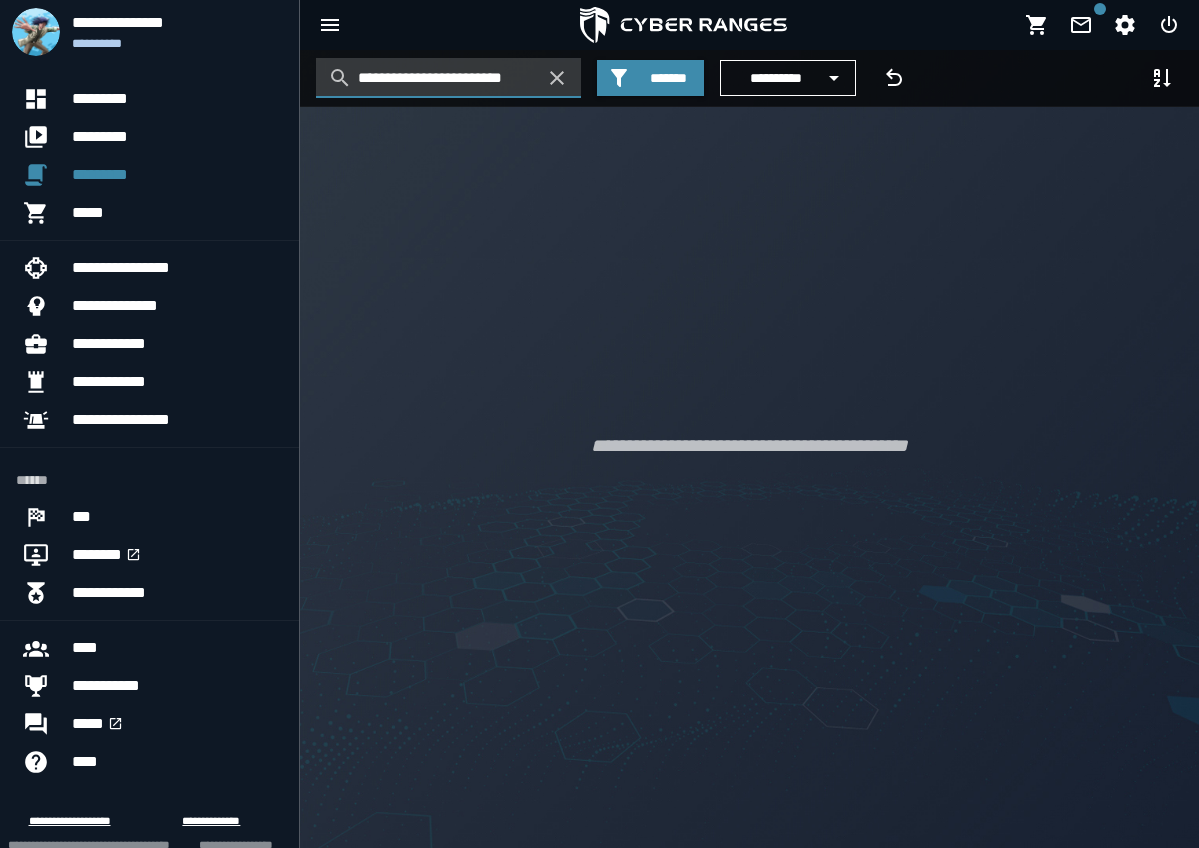 scroll, scrollTop: 0, scrollLeft: 0, axis: both 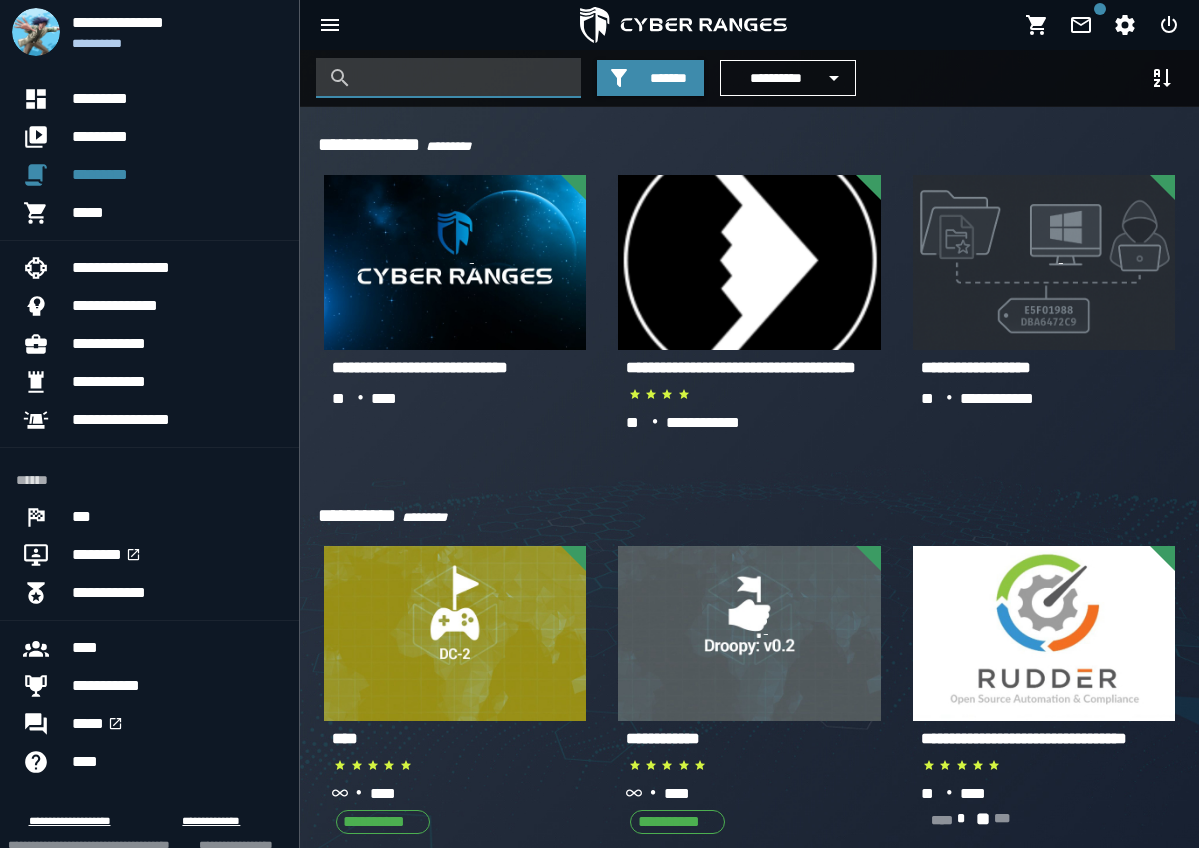 click at bounding box center (448, 78) 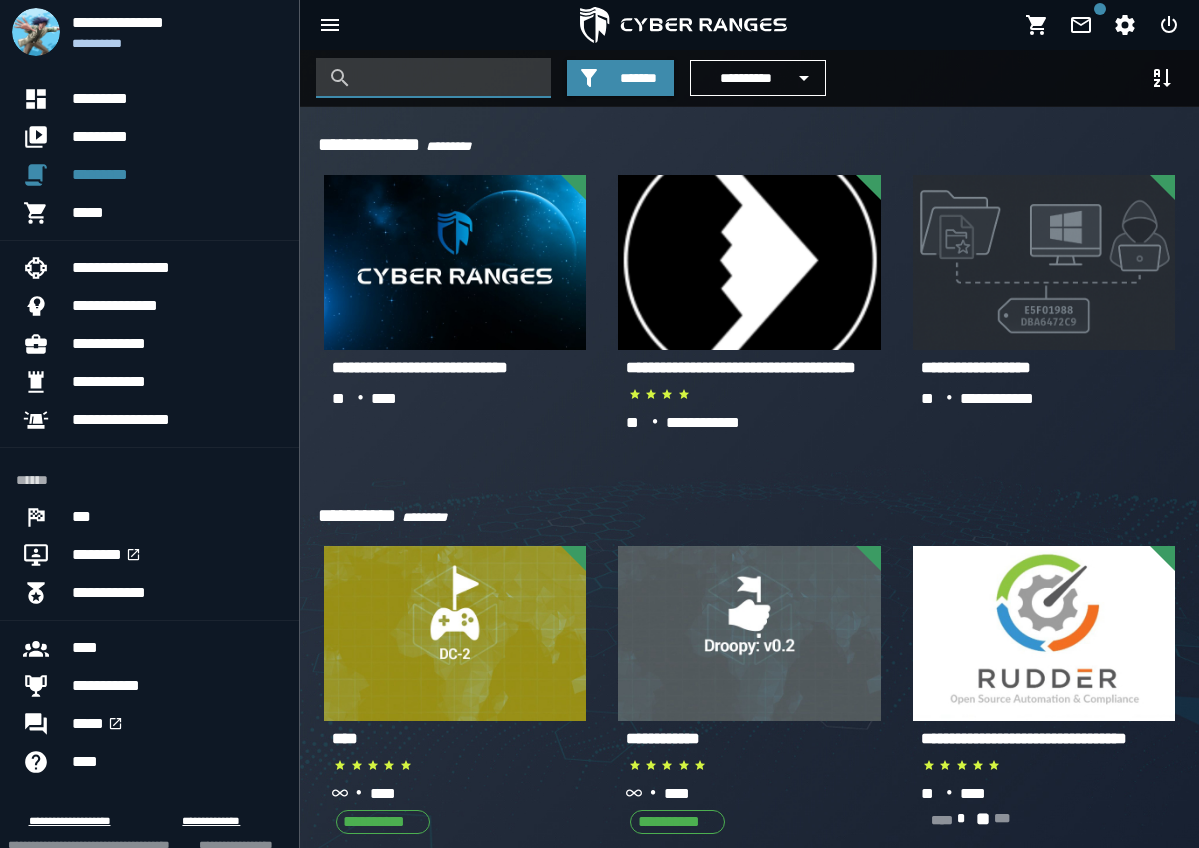 paste on "**********" 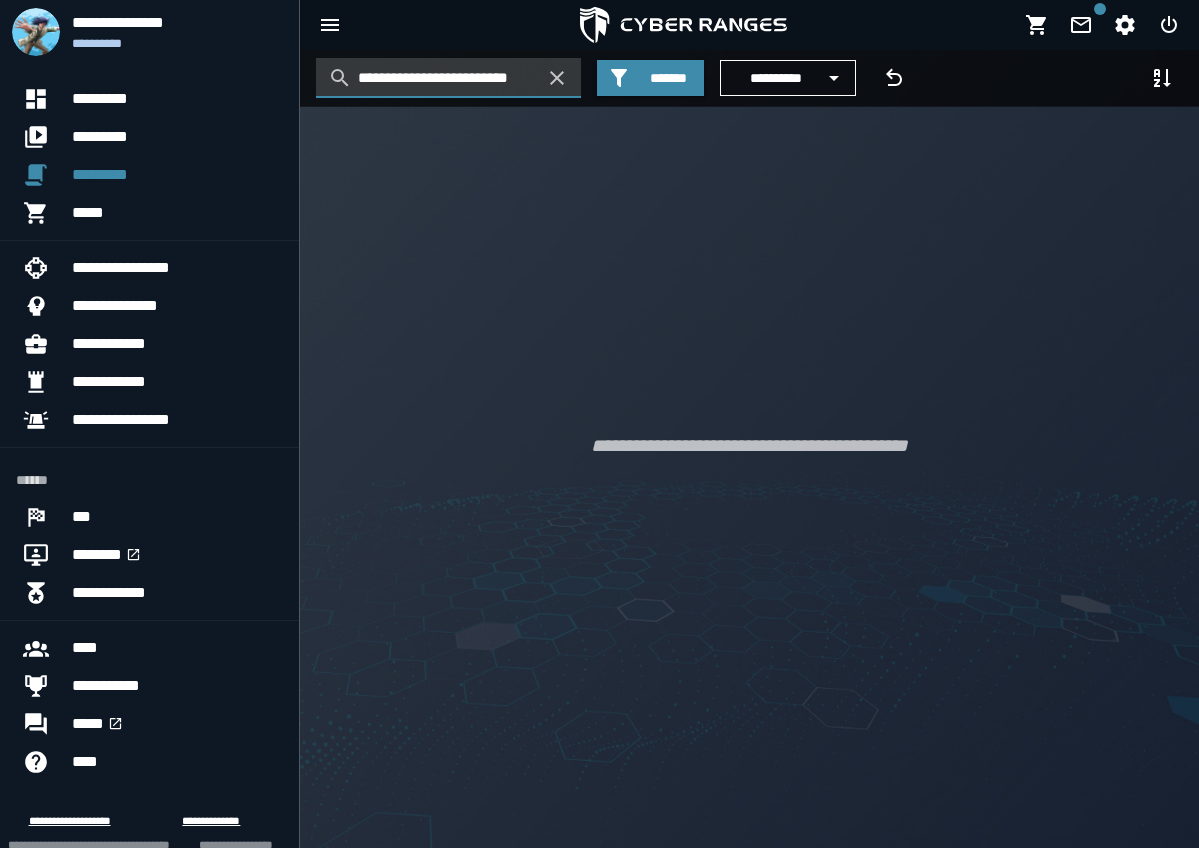type on "**********" 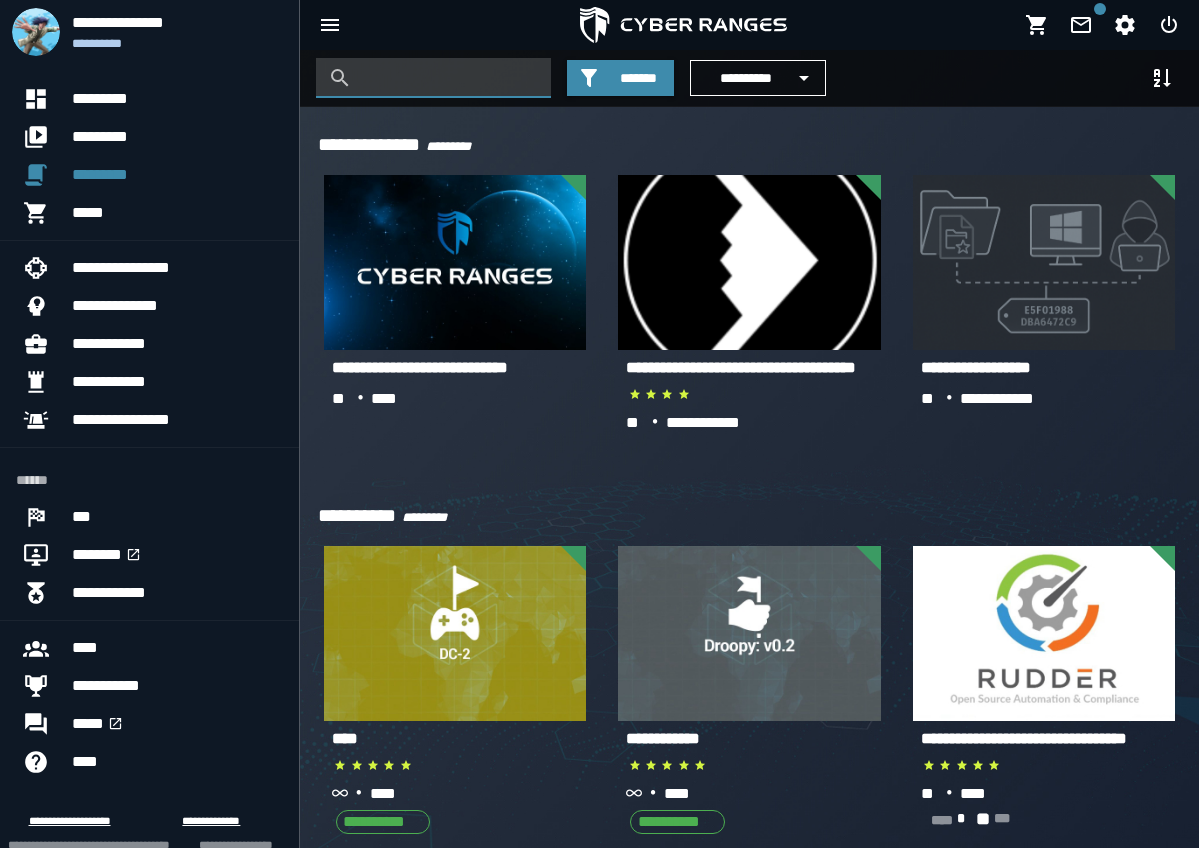click at bounding box center [448, 78] 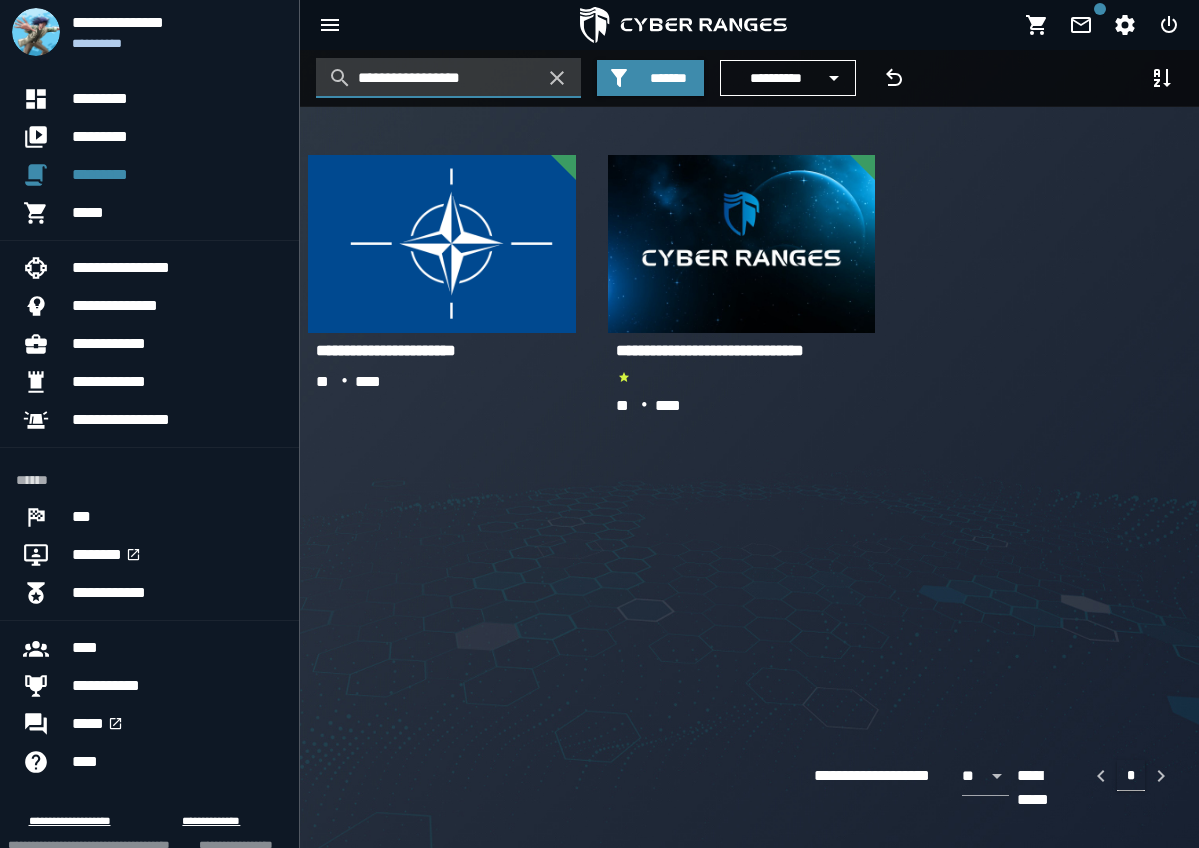 type on "**********" 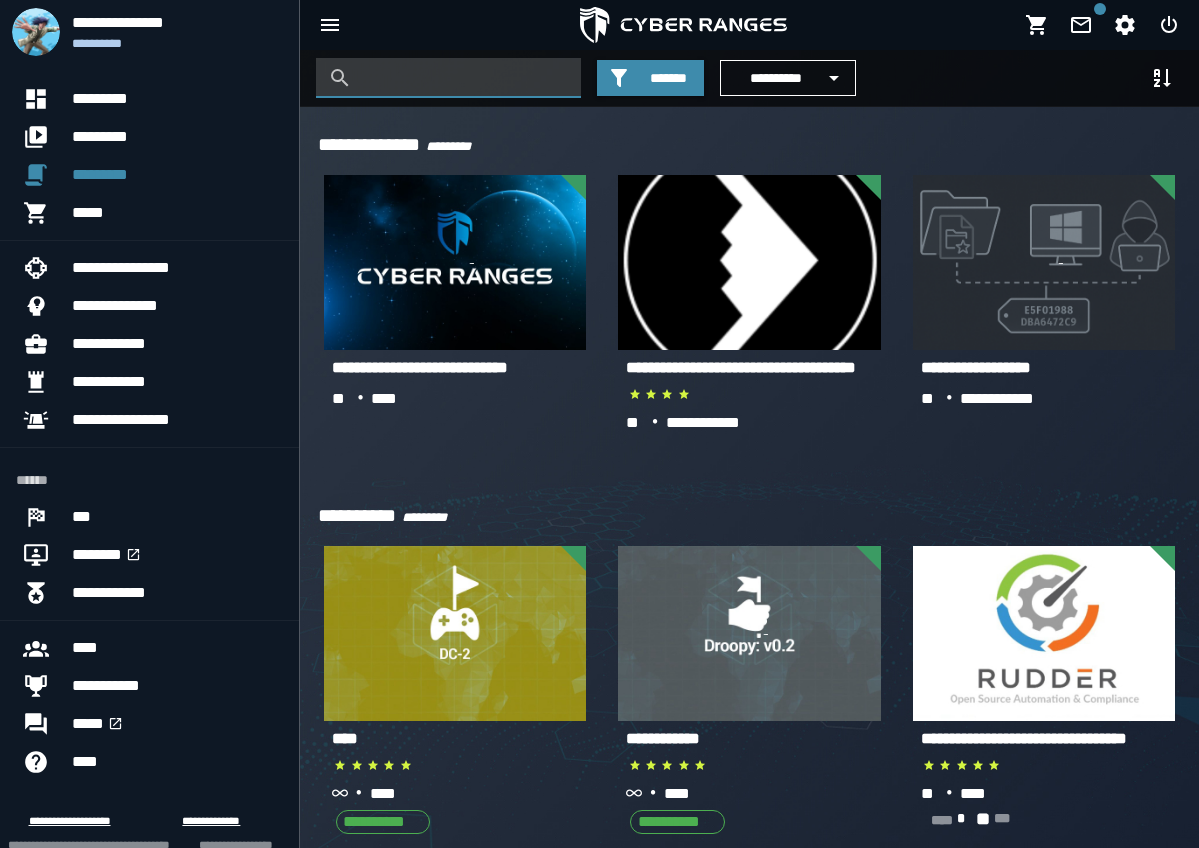 click at bounding box center (448, 78) 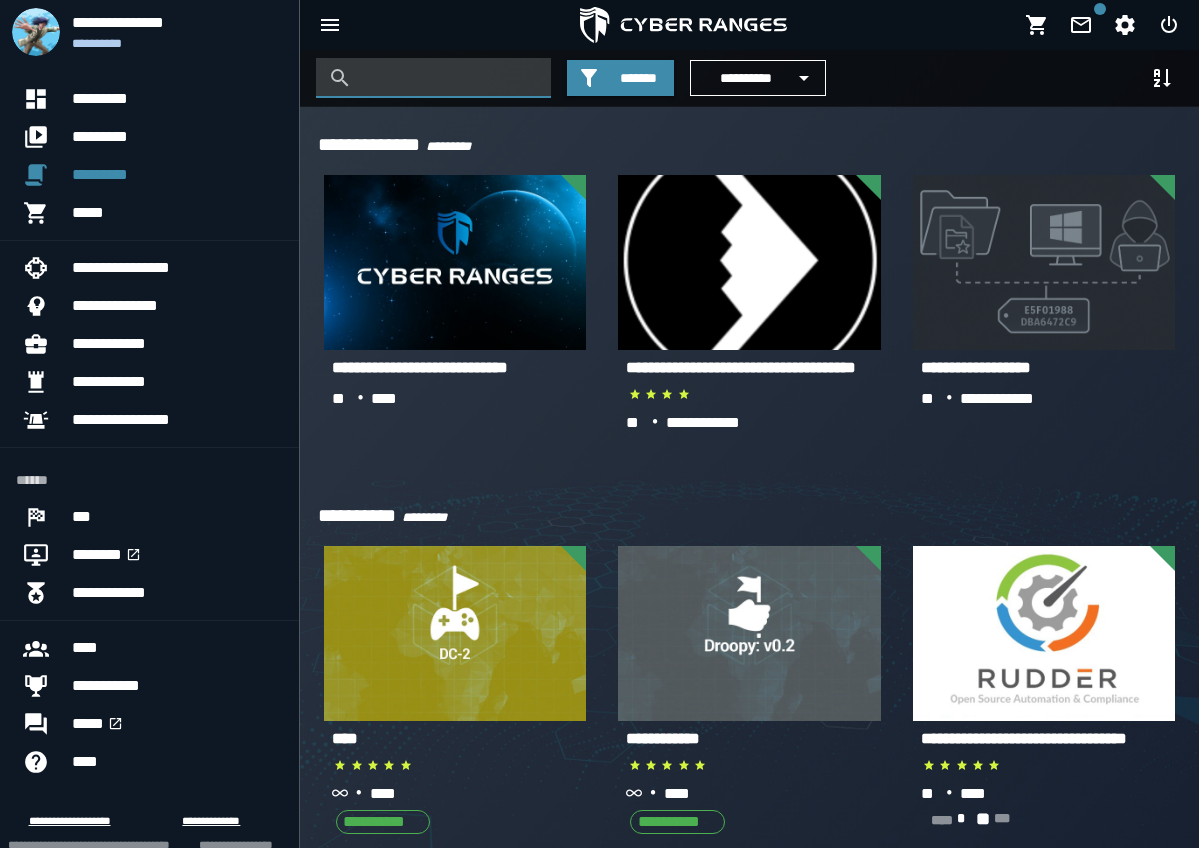 paste on "**********" 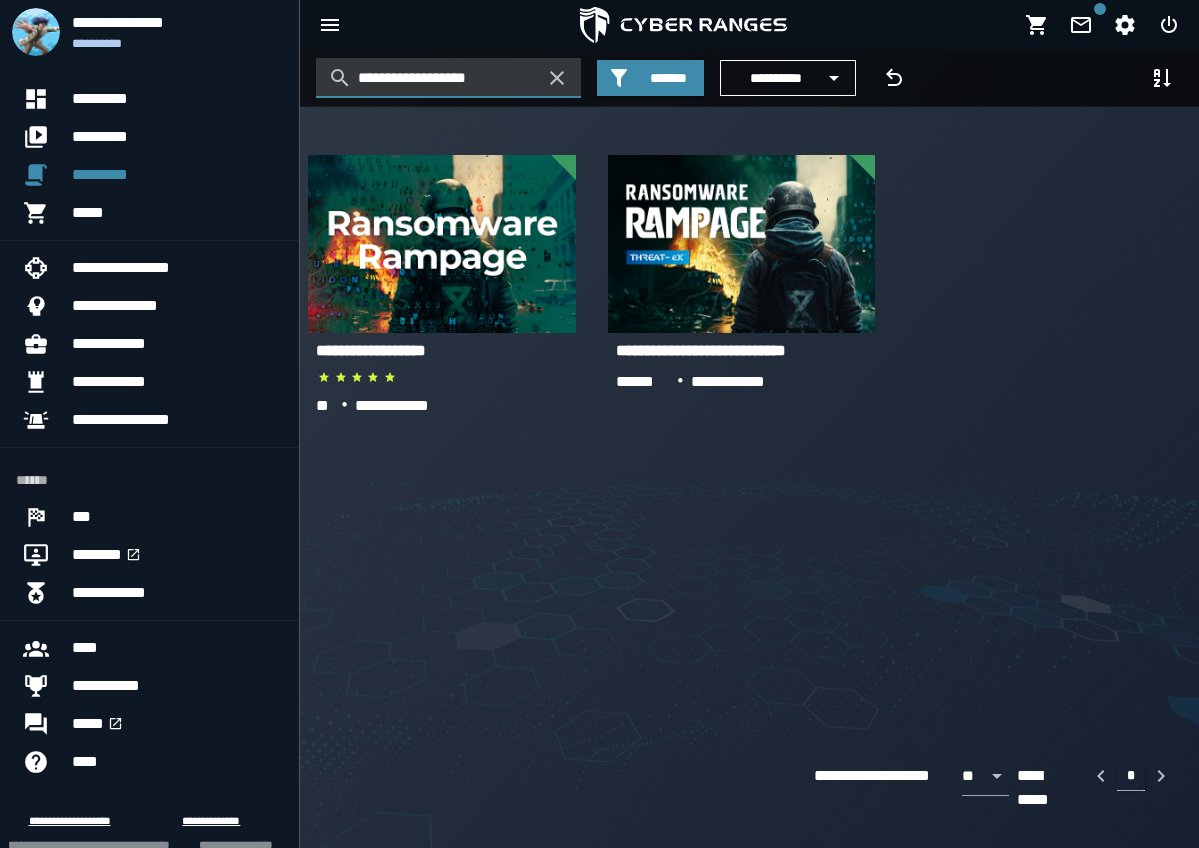 type on "**********" 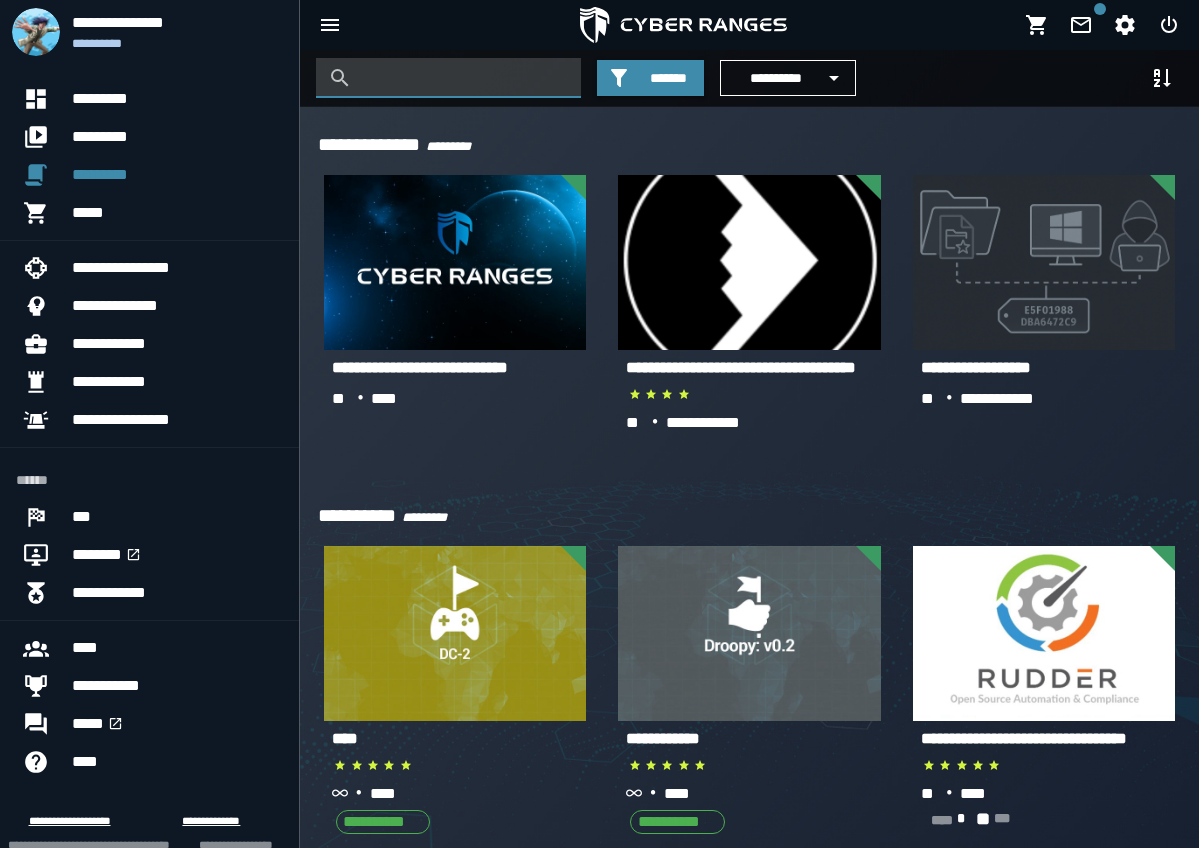 click at bounding box center [448, 78] 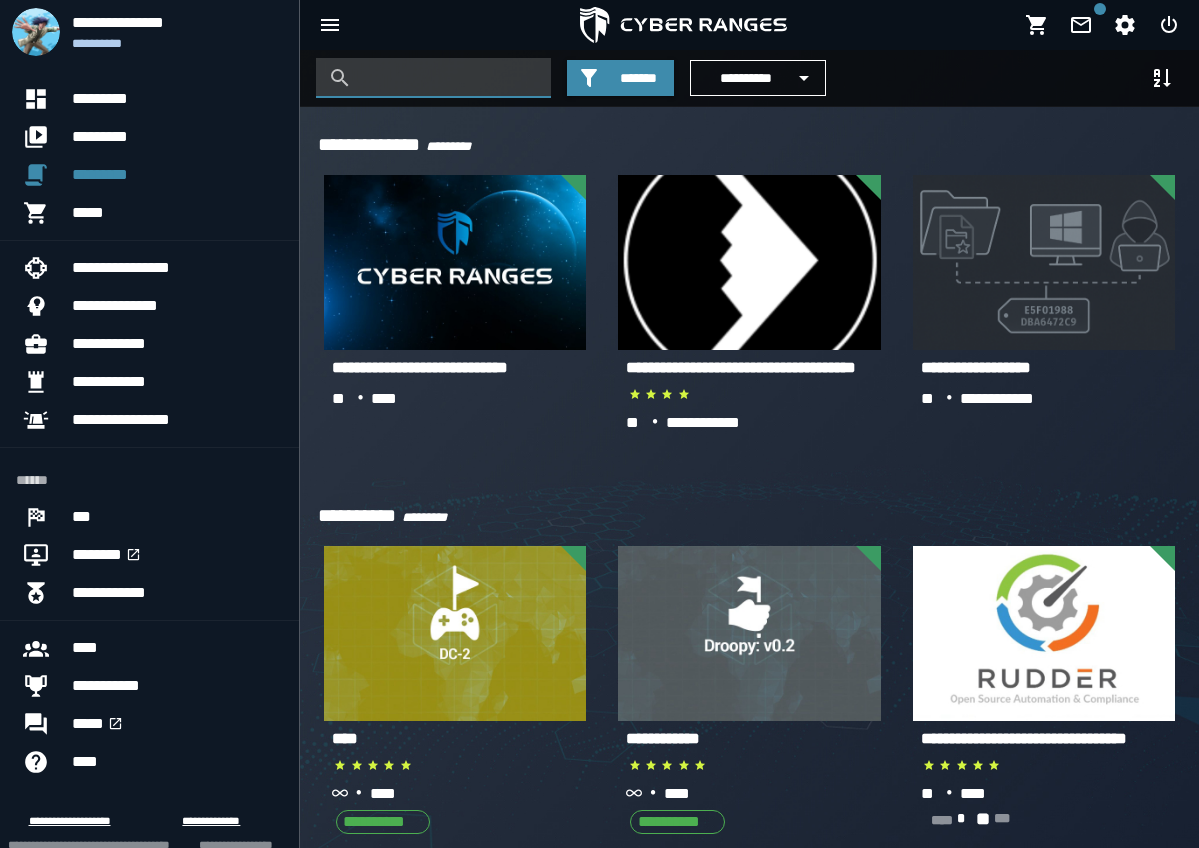 paste on "**********" 